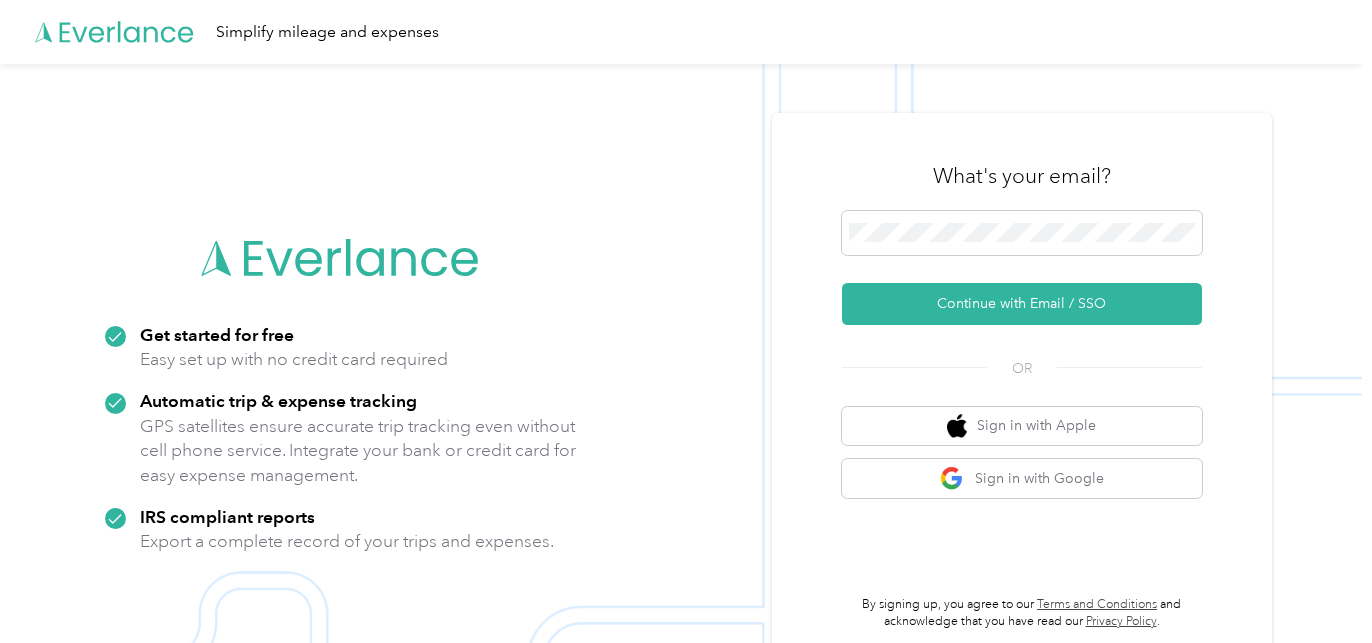 scroll, scrollTop: 0, scrollLeft: 0, axis: both 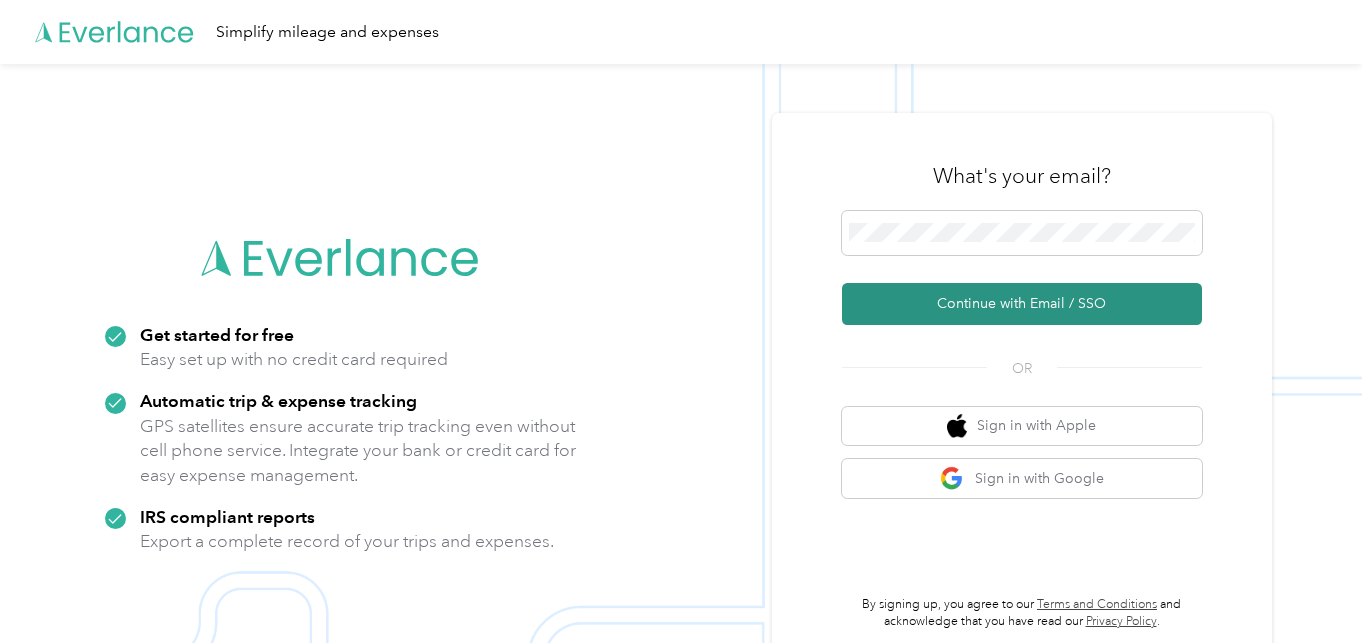 click on "Continue with Email / SSO" at bounding box center (1022, 304) 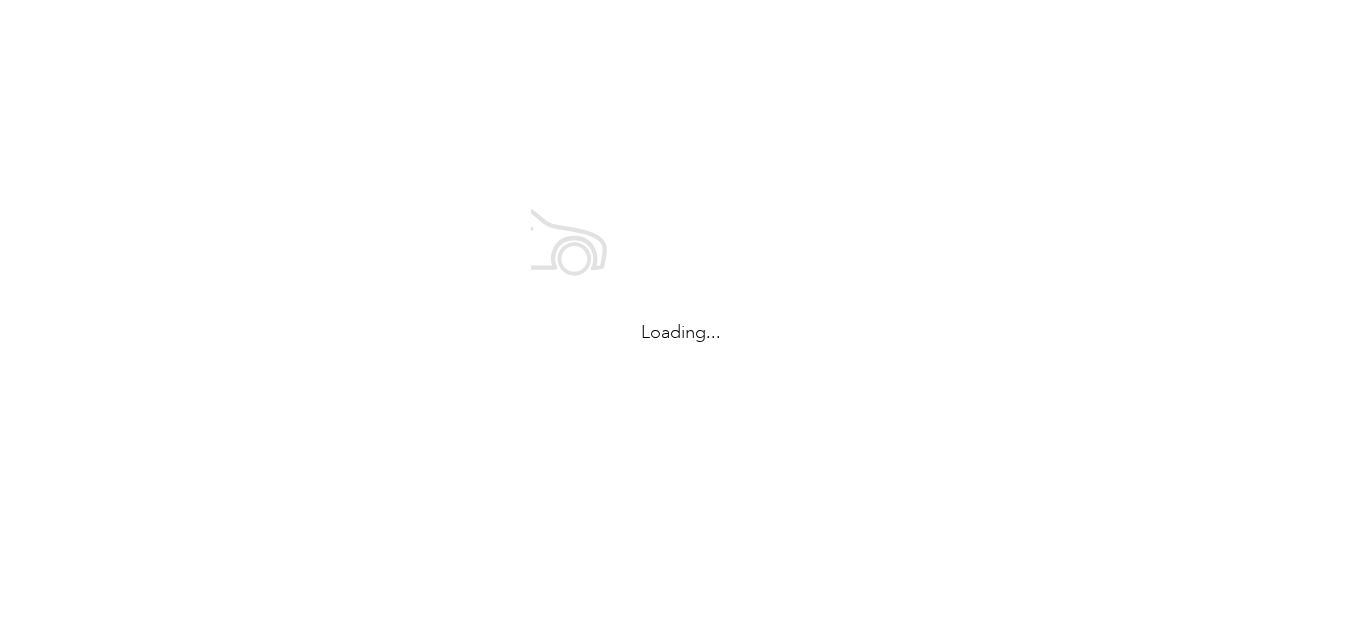 scroll, scrollTop: 0, scrollLeft: 0, axis: both 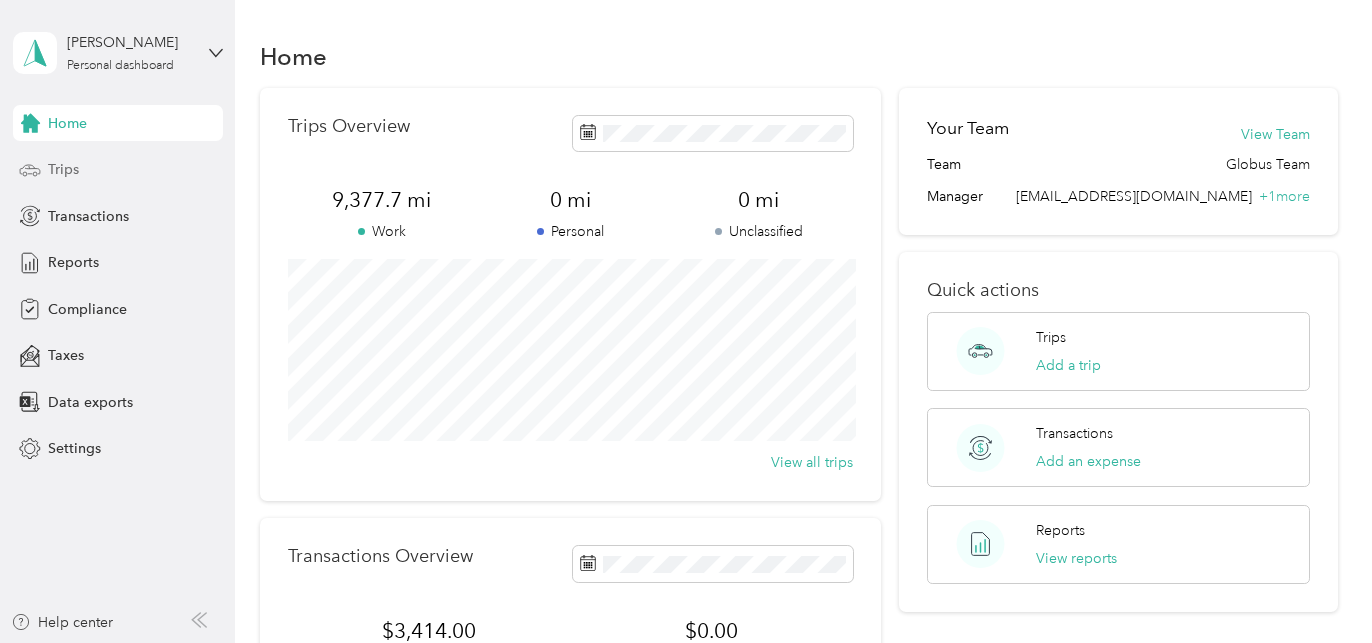 click on "Trips" at bounding box center (63, 169) 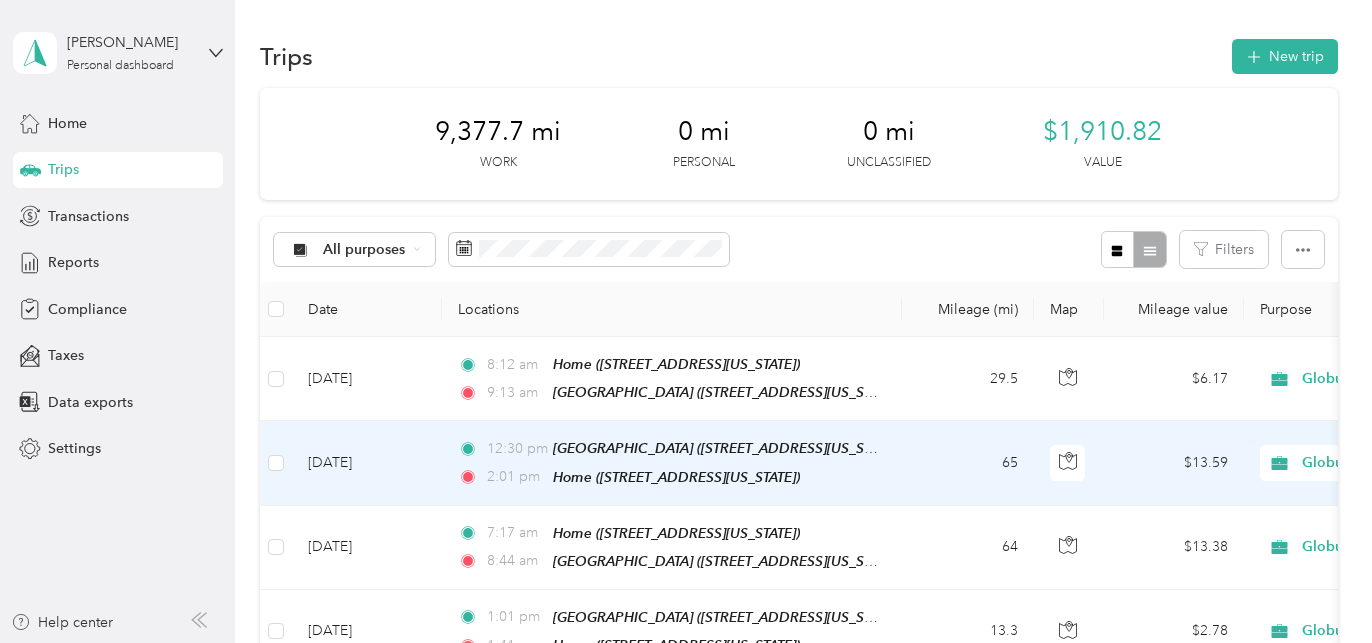 scroll, scrollTop: 0, scrollLeft: 0, axis: both 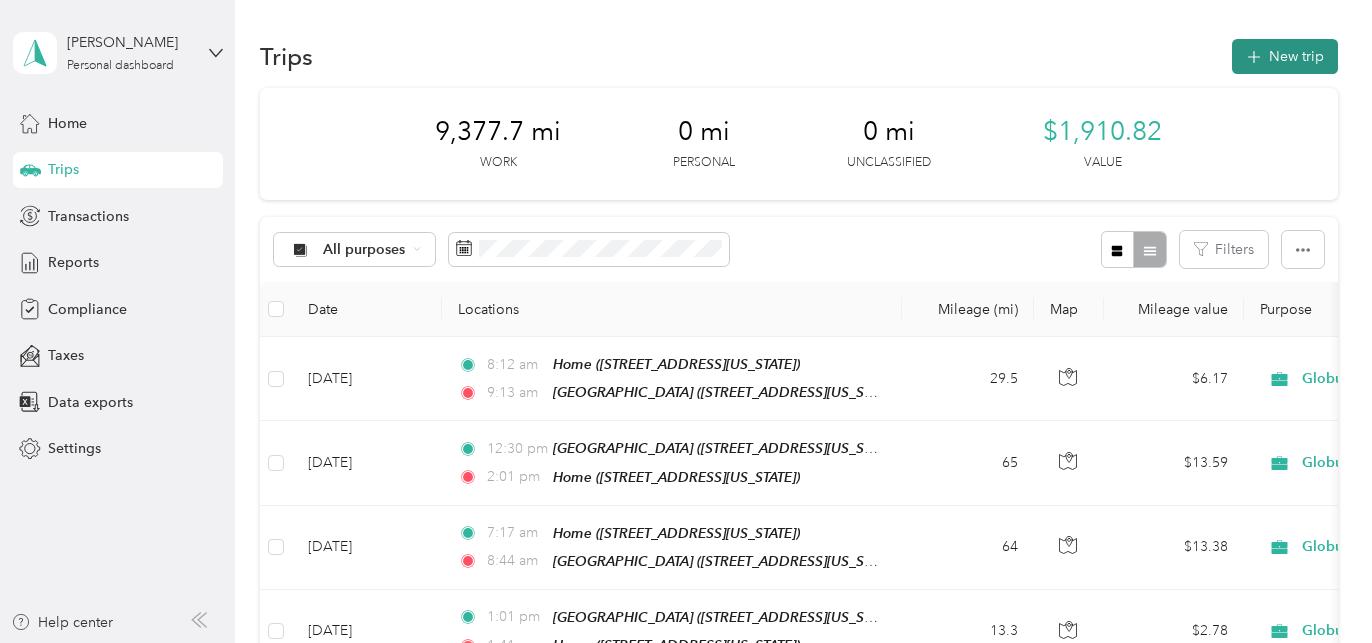 click 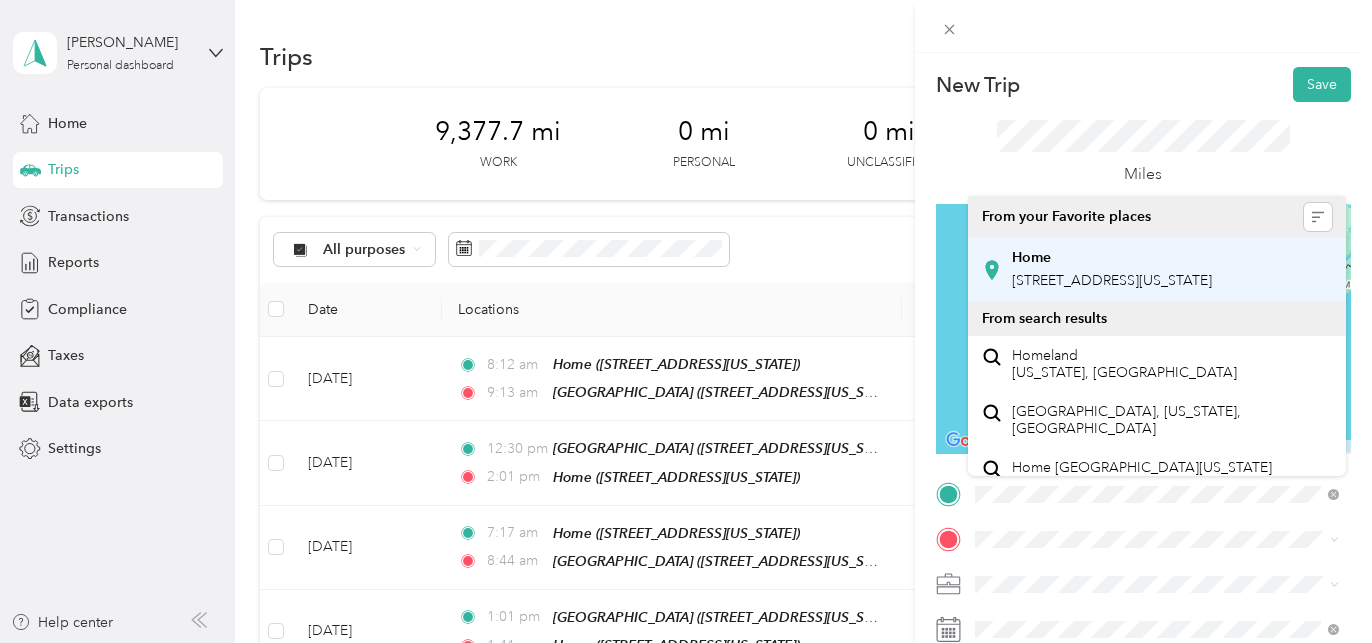click on "[STREET_ADDRESS][US_STATE]" at bounding box center [1112, 280] 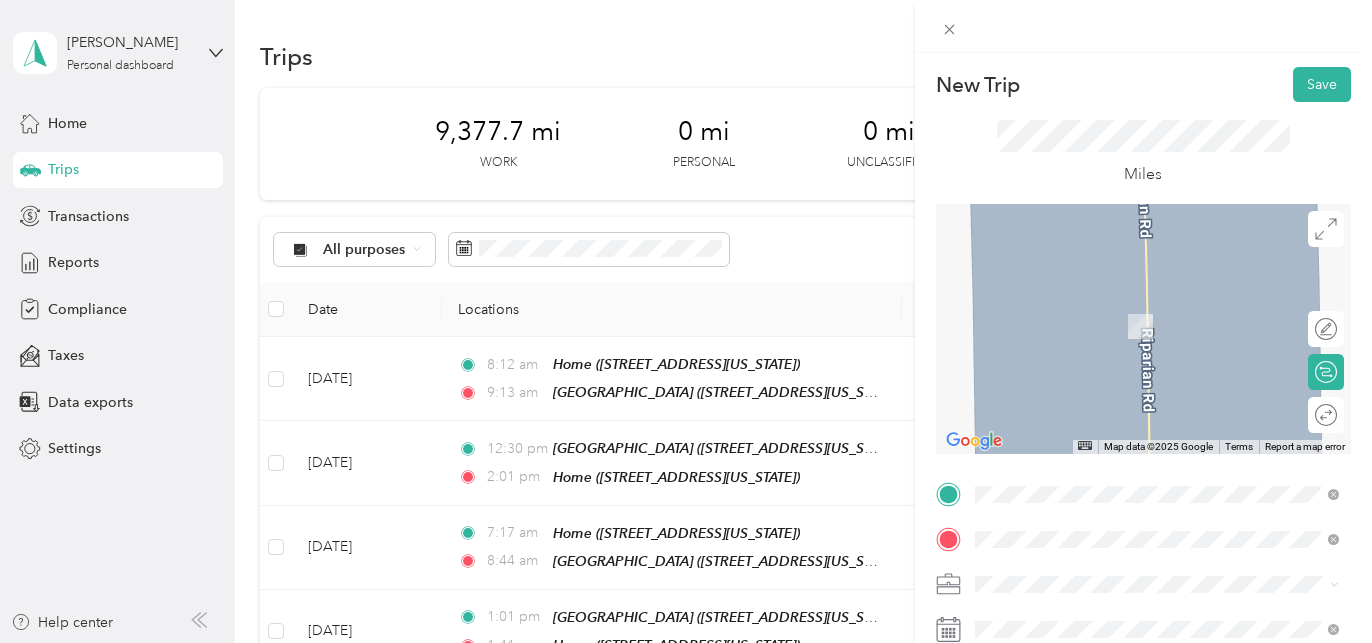 click on "[STREET_ADDRESS][US_STATE]" at bounding box center [1112, 325] 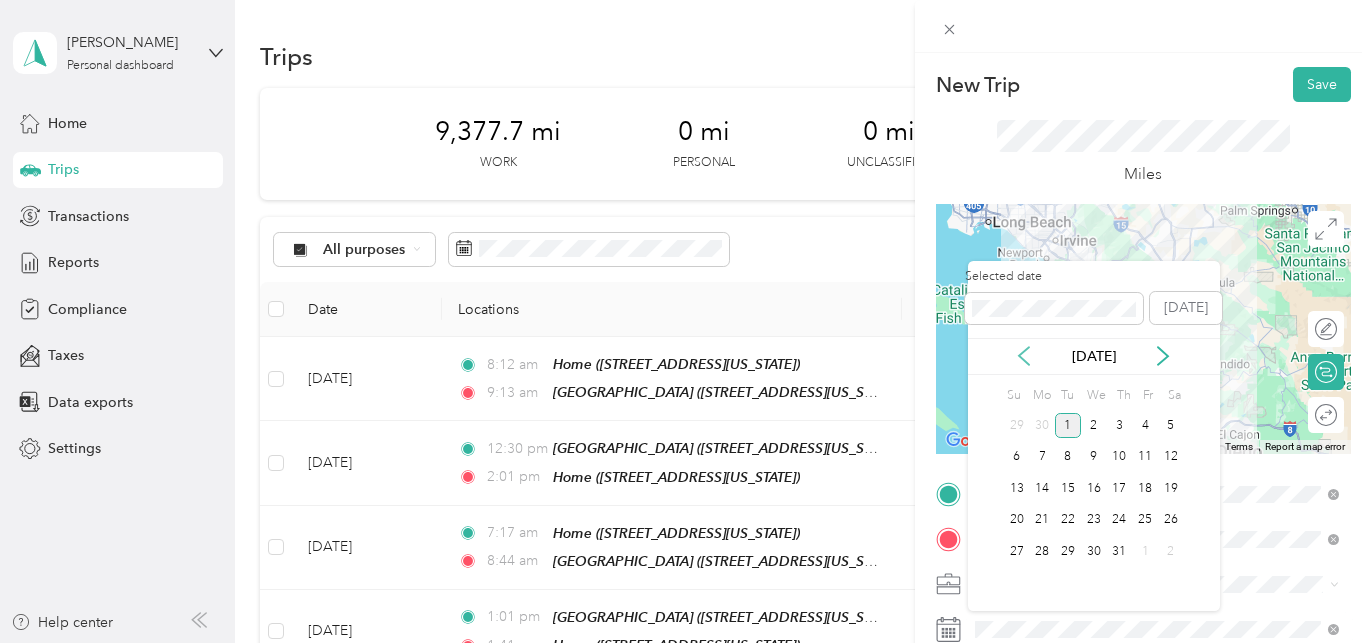 click 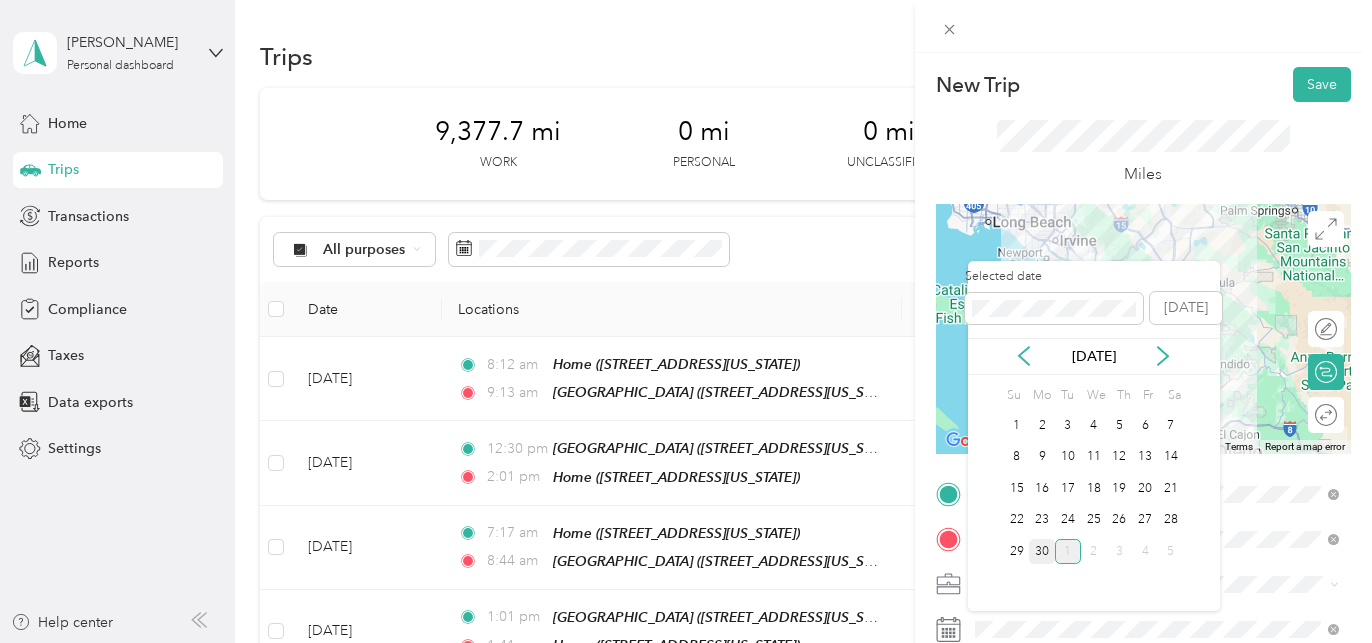 click on "30" at bounding box center (1042, 551) 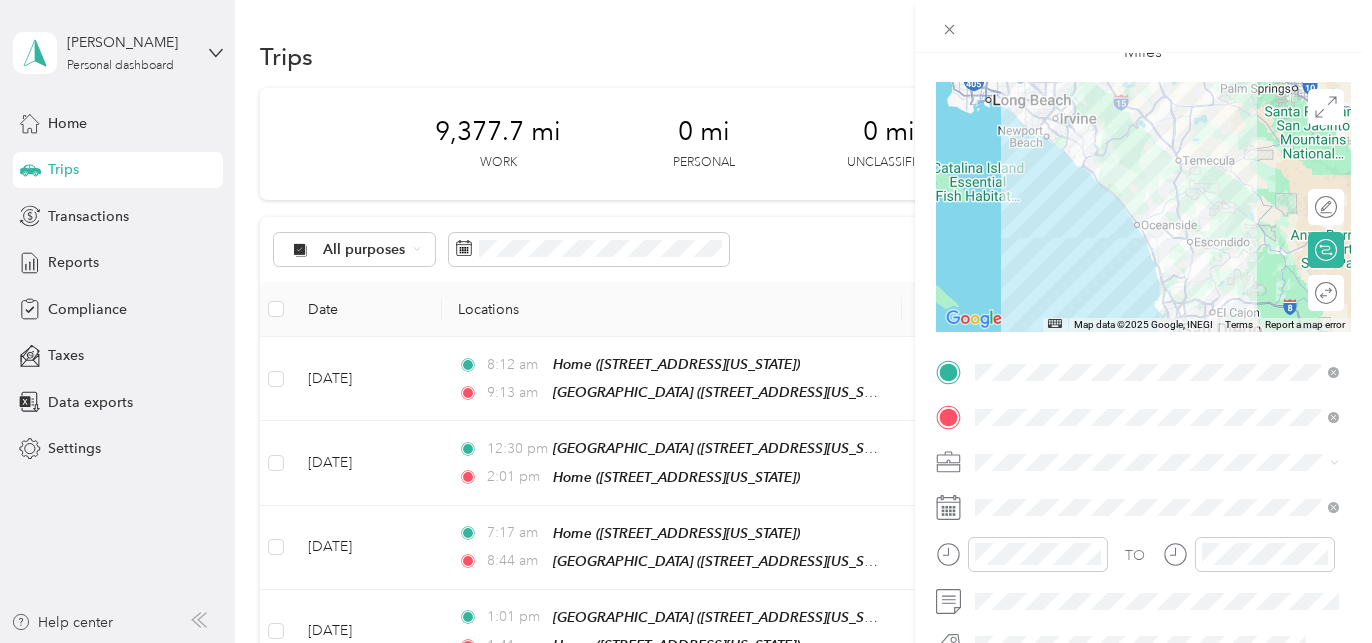 scroll, scrollTop: 156, scrollLeft: 0, axis: vertical 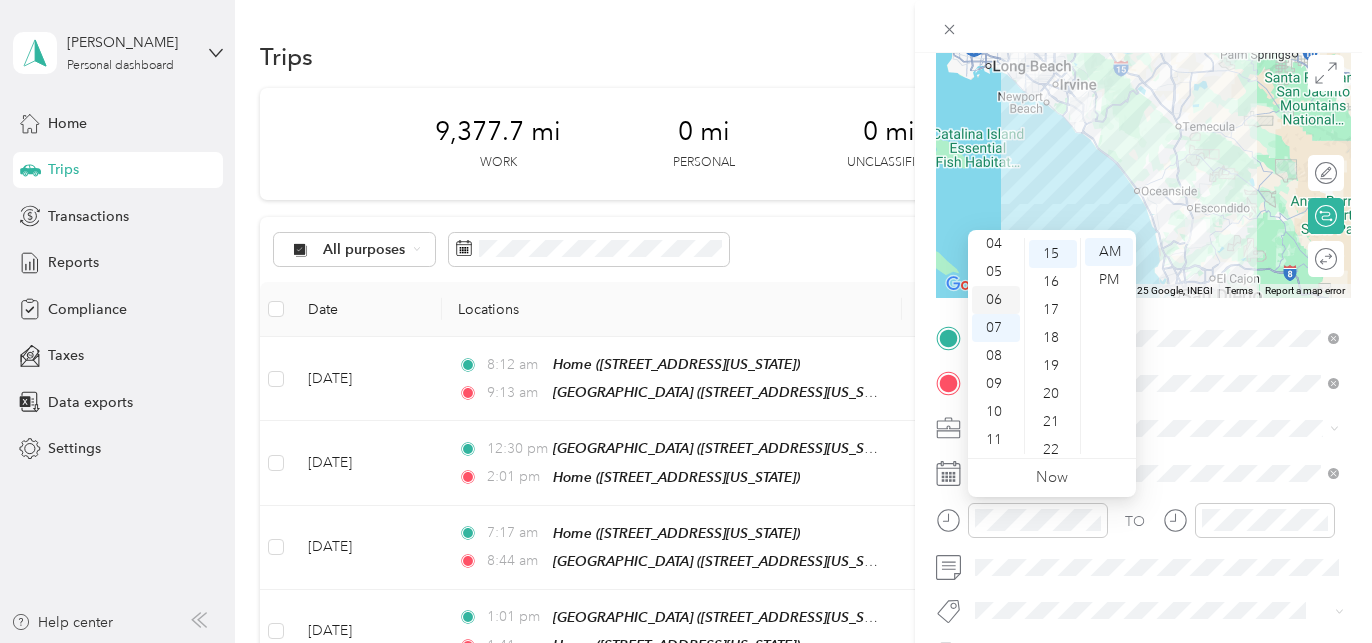 click on "06" at bounding box center [996, 300] 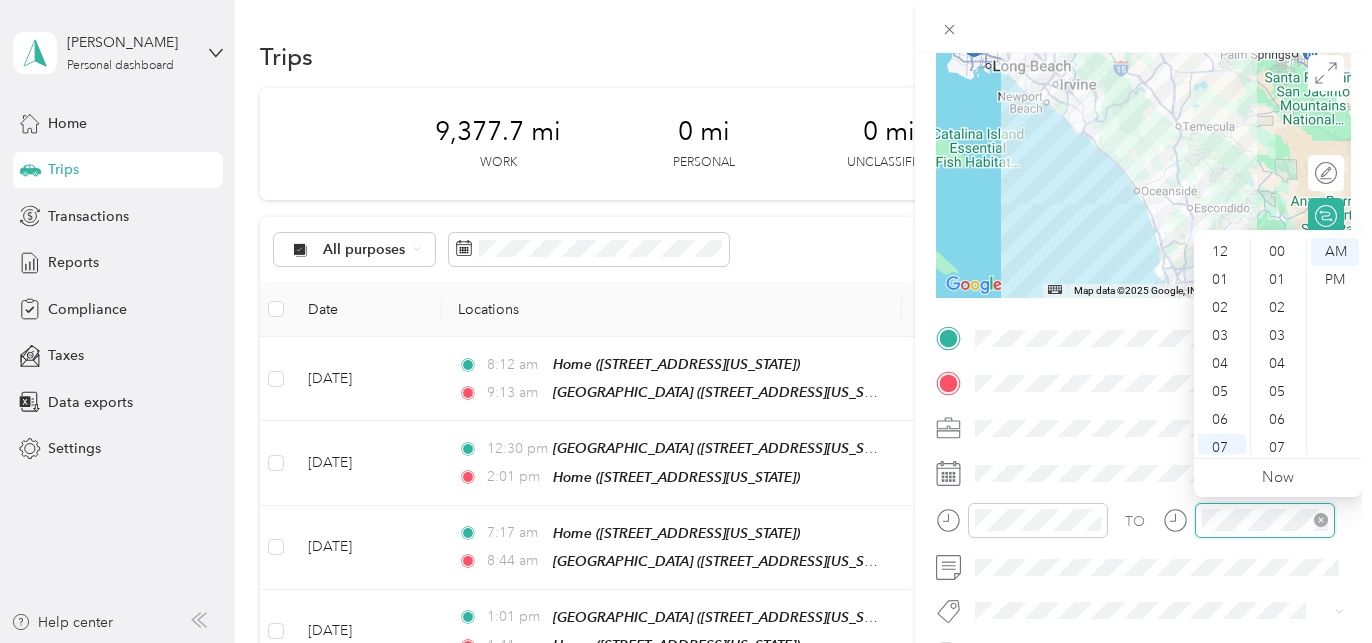 scroll, scrollTop: 418, scrollLeft: 0, axis: vertical 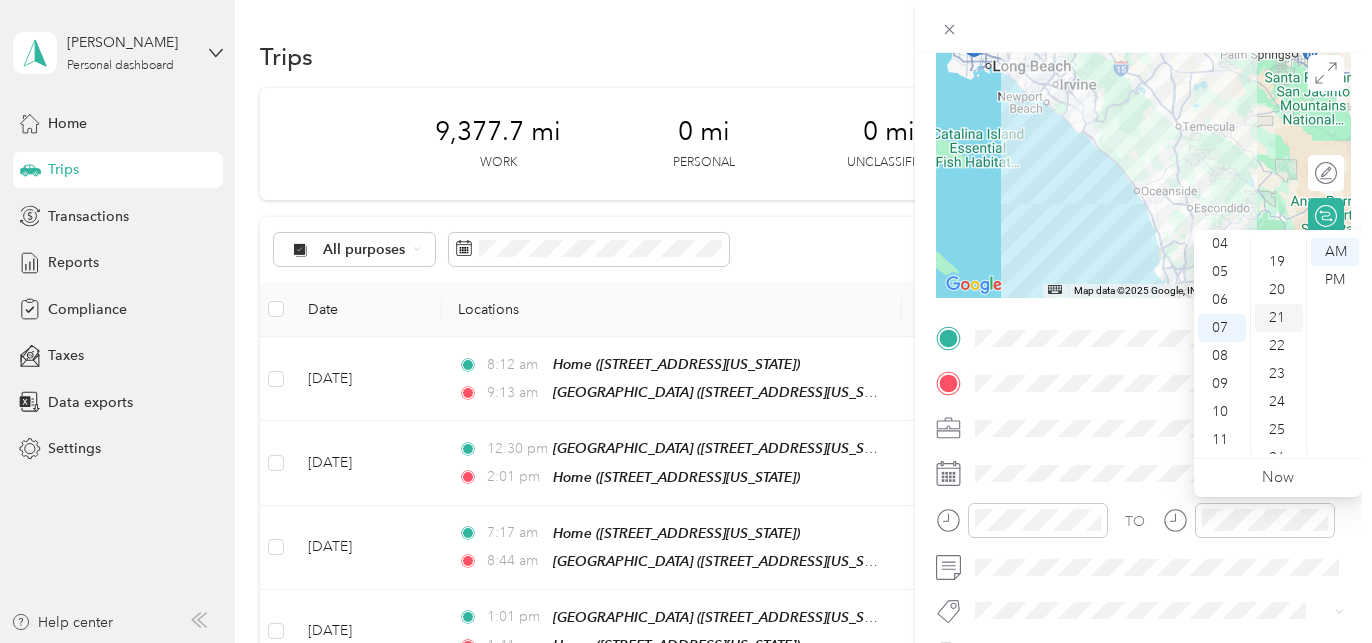 click on "21" at bounding box center [1279, 318] 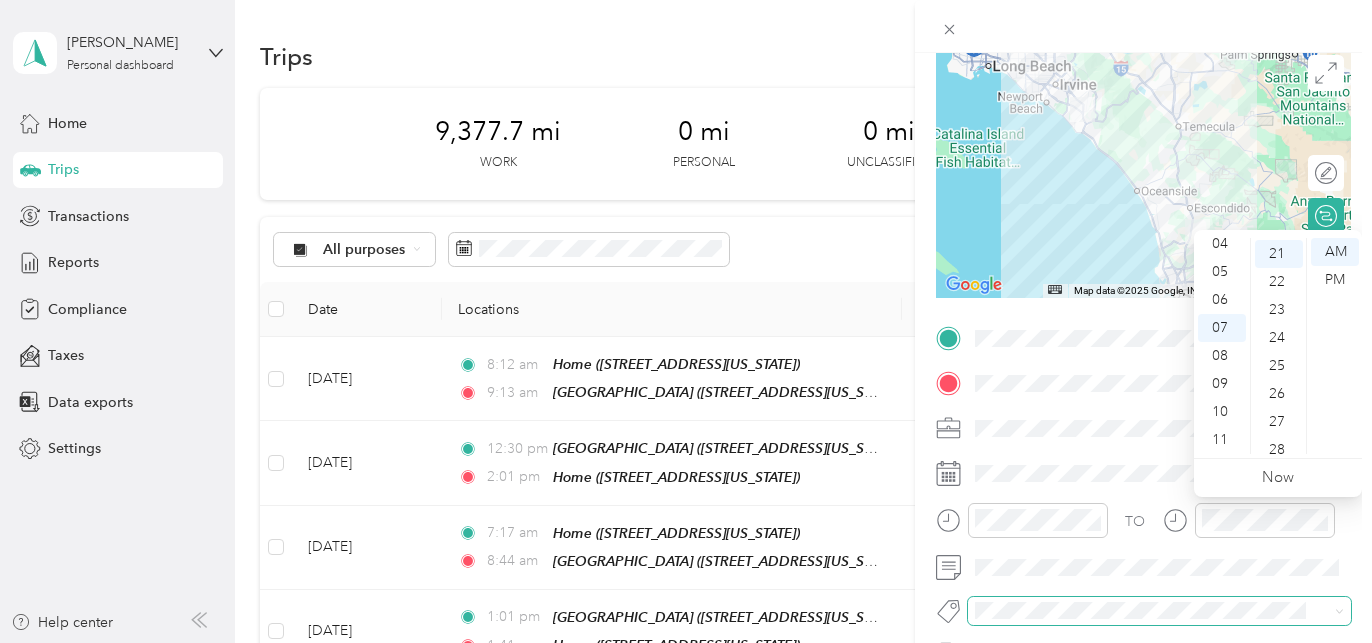 scroll, scrollTop: 291, scrollLeft: 0, axis: vertical 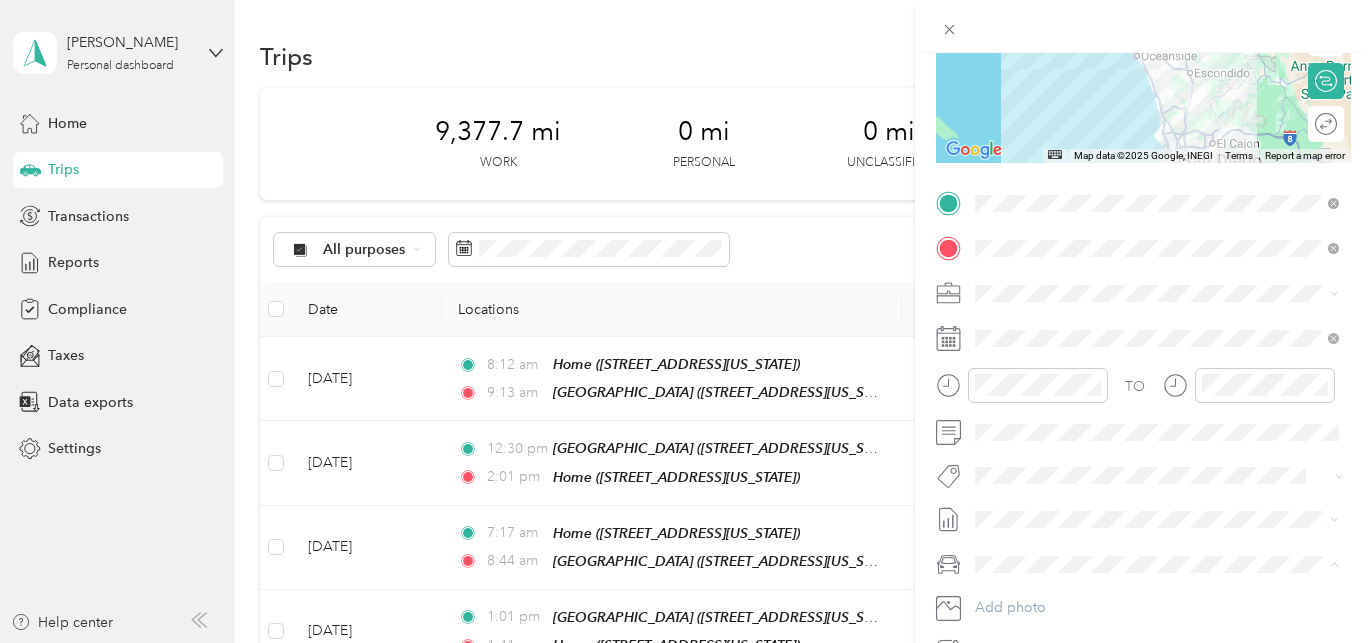 click on "Lexus GS 200t" at bounding box center (1027, 598) 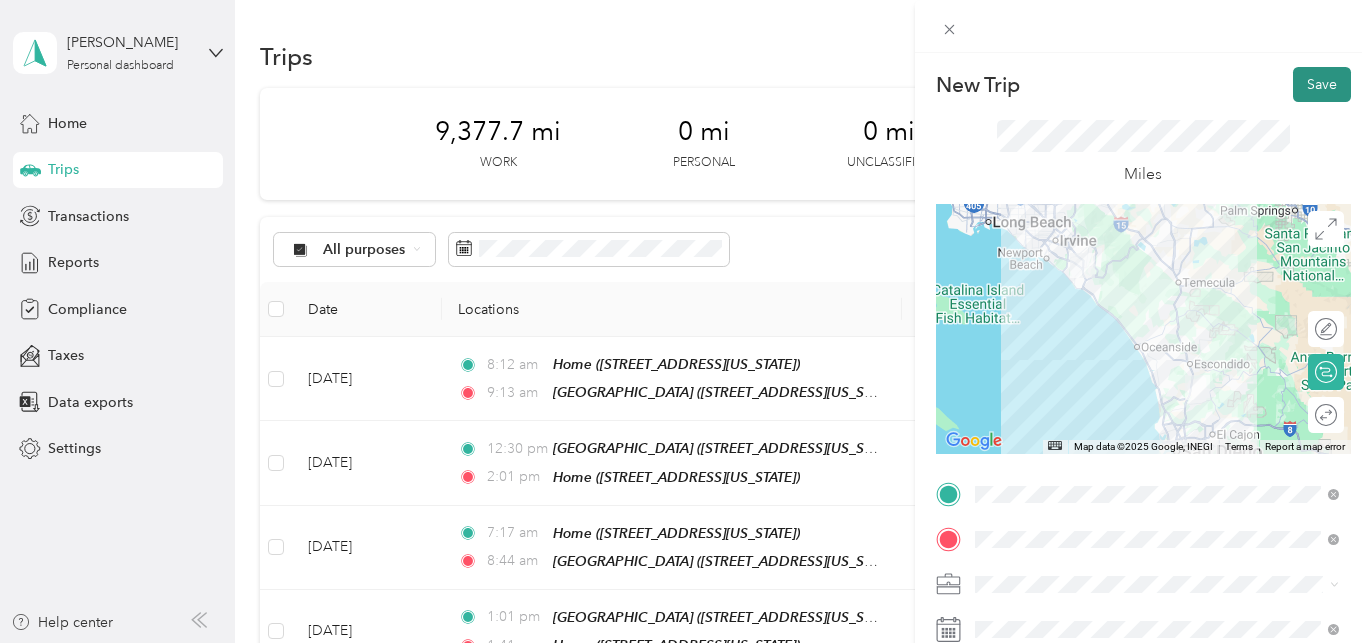 scroll, scrollTop: 0, scrollLeft: 0, axis: both 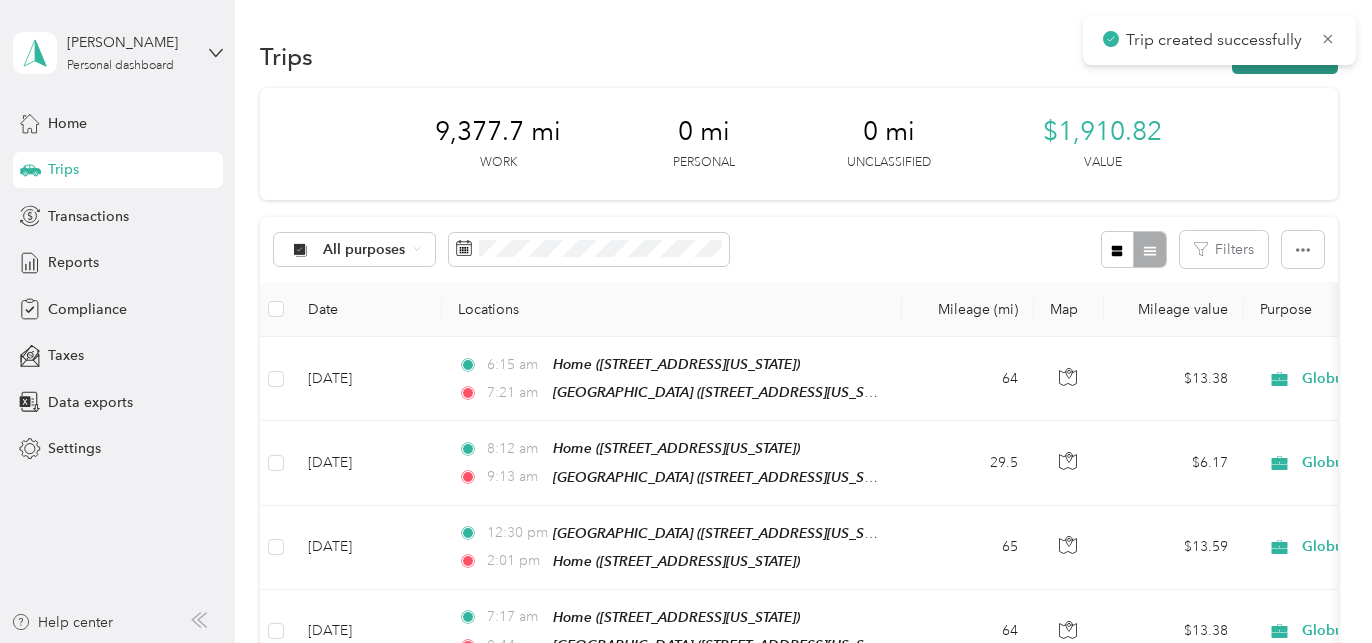 click on "New trip" at bounding box center [1285, 56] 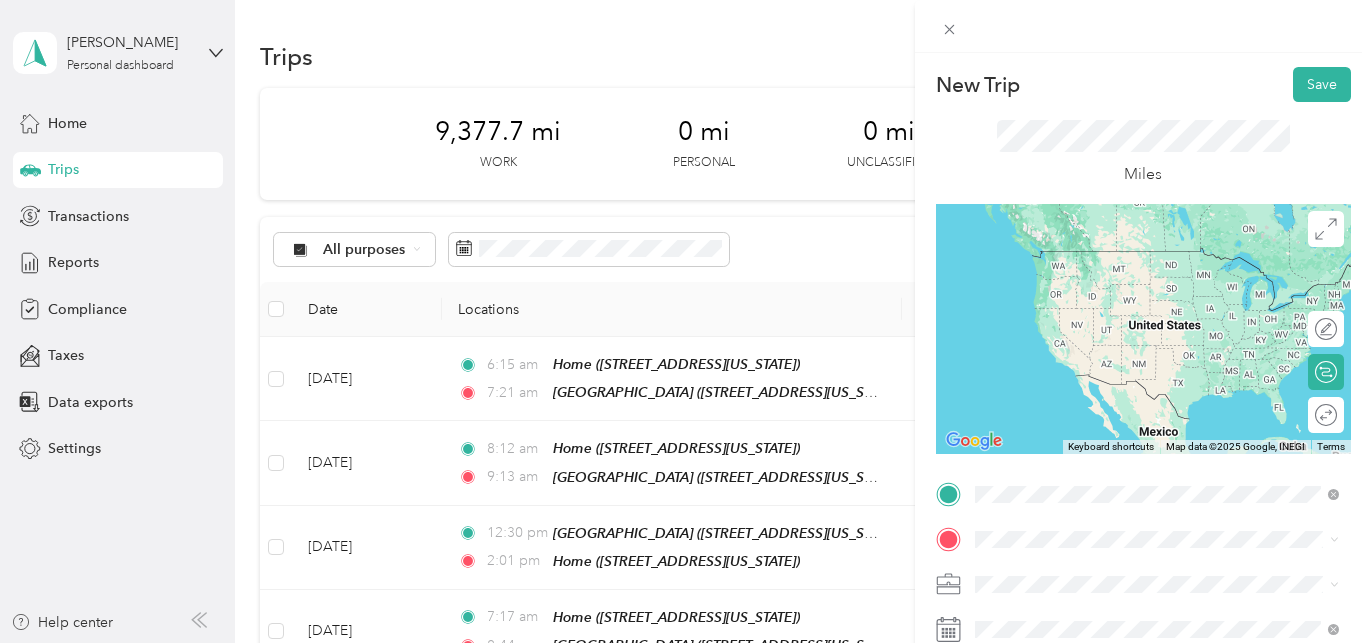 click on "[GEOGRAPHIC_DATA] [STREET_ADDRESS][US_STATE]" at bounding box center [1157, 269] 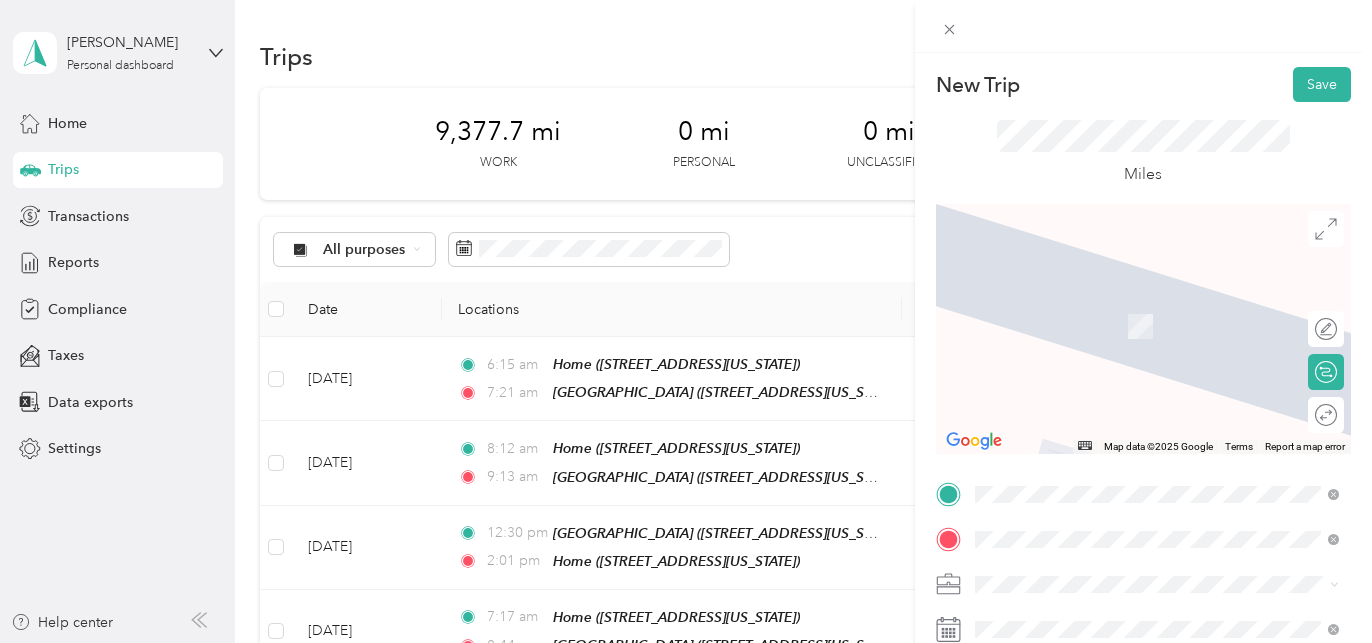 click on "Home" at bounding box center [1031, 303] 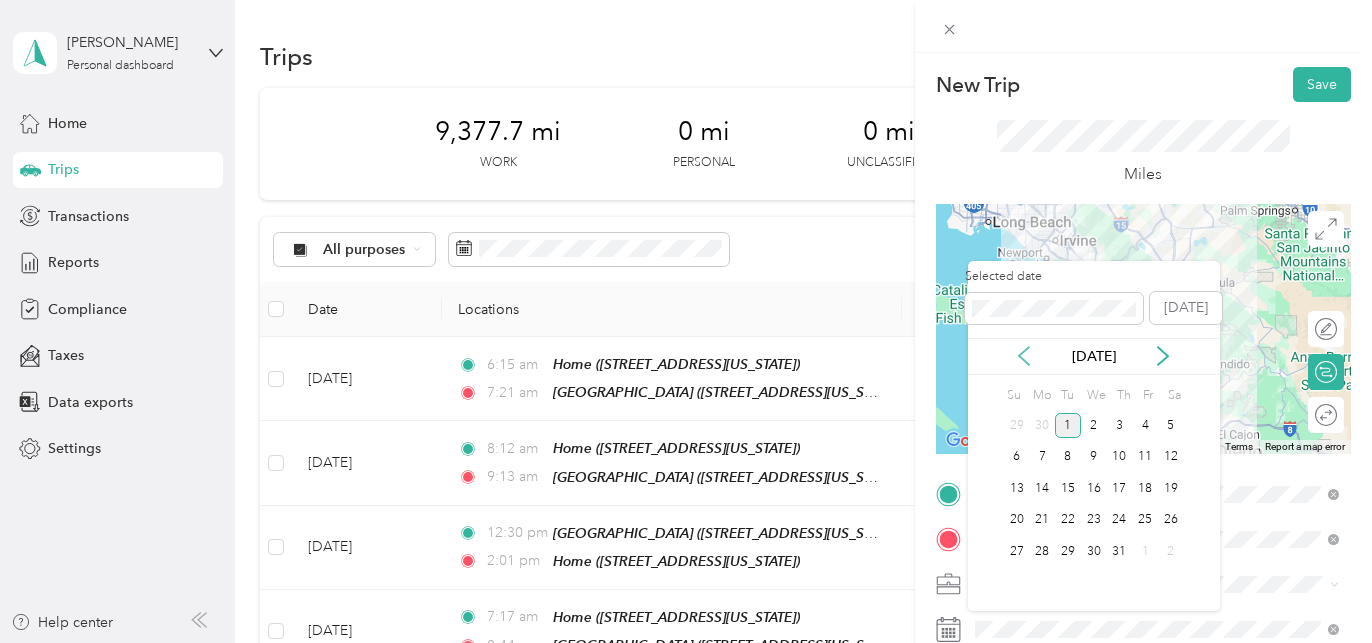 click 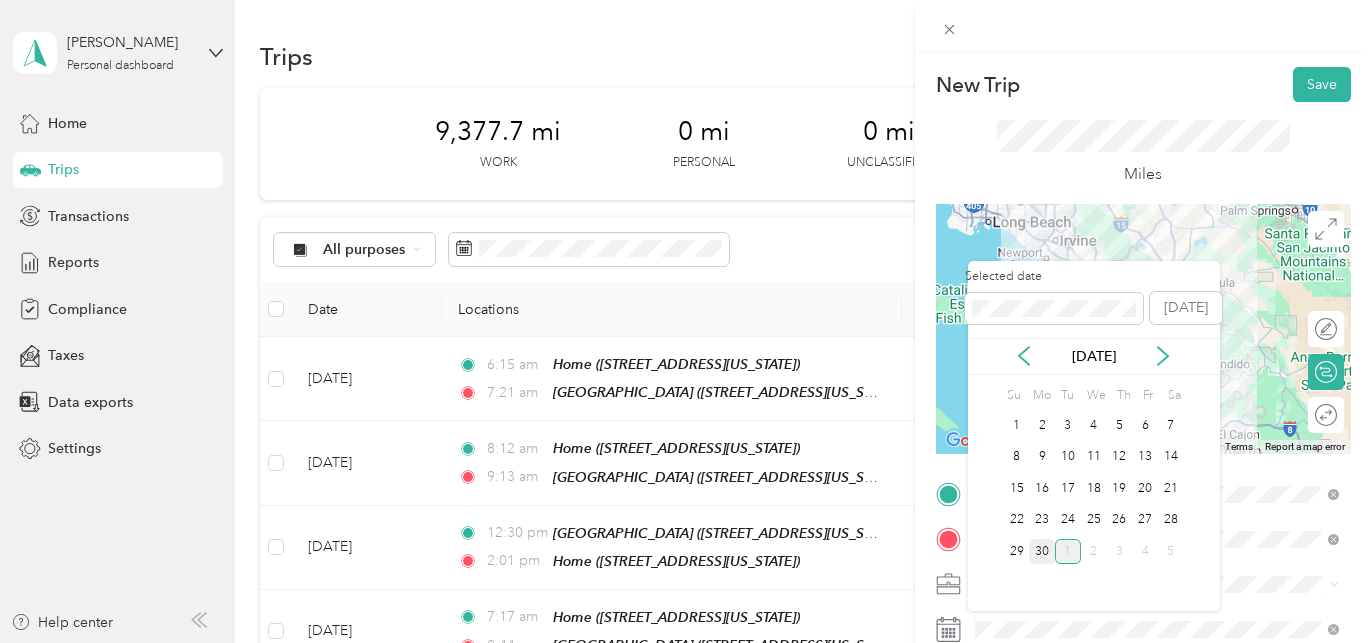 click on "30" at bounding box center [1042, 551] 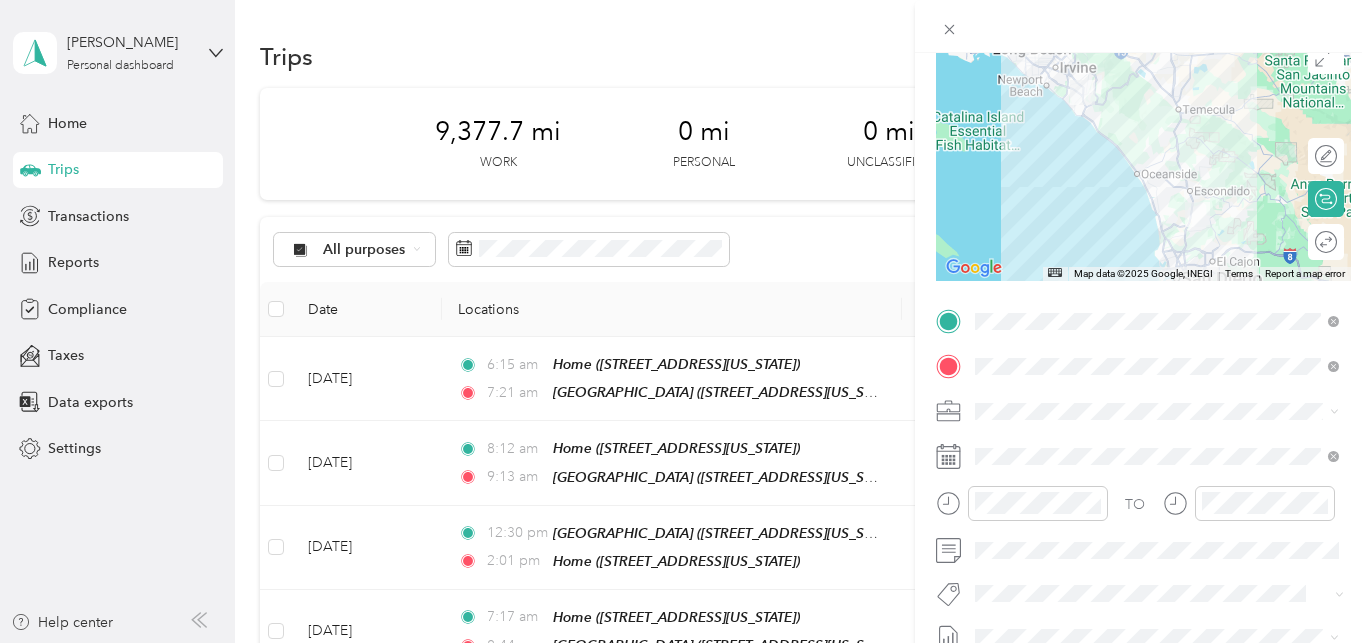 scroll, scrollTop: 286, scrollLeft: 0, axis: vertical 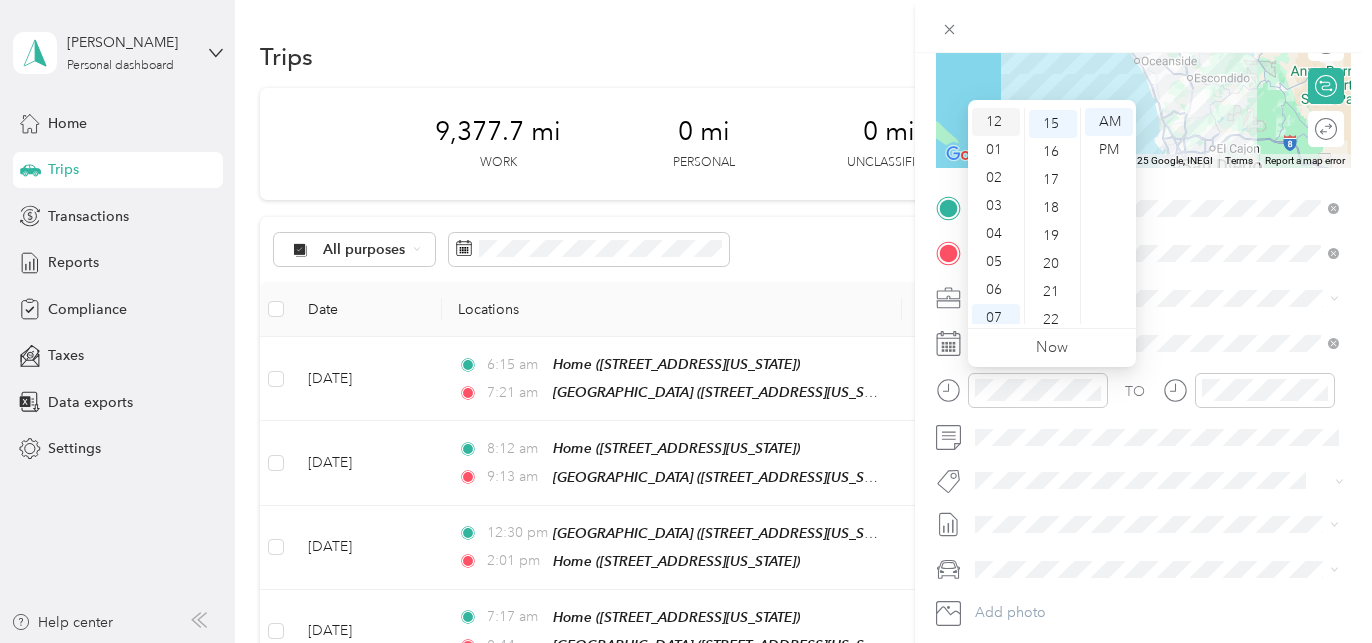 click on "12" at bounding box center [996, 122] 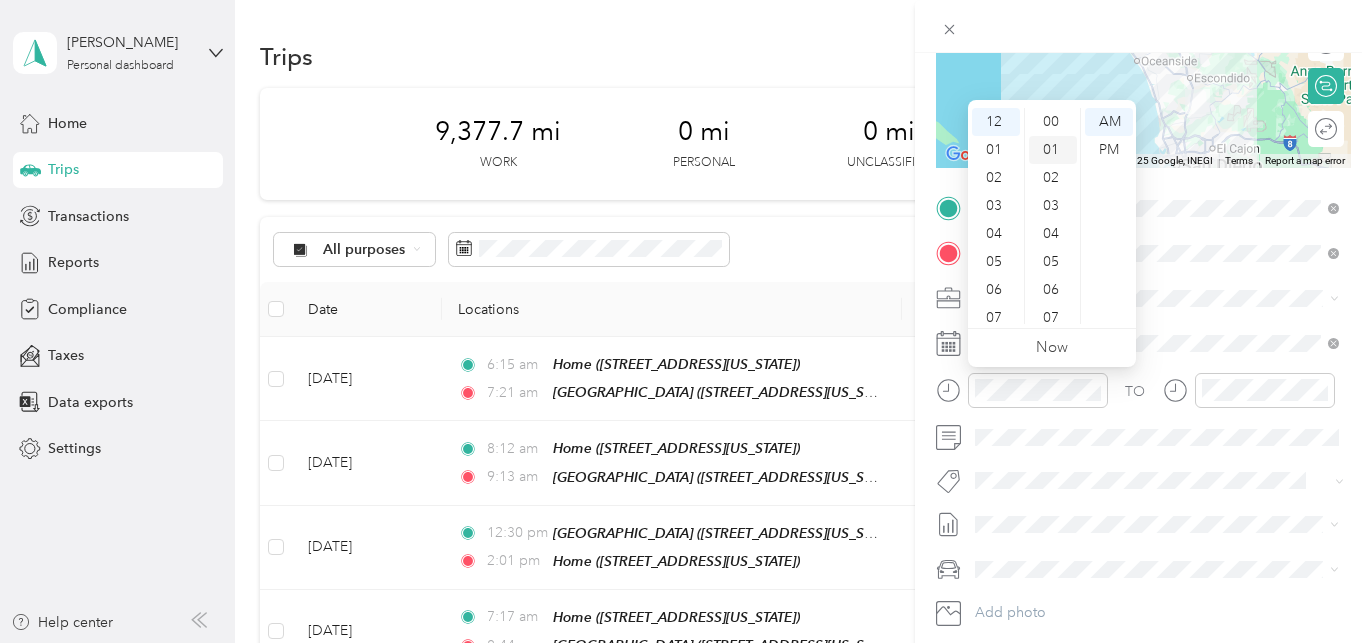 scroll, scrollTop: 0, scrollLeft: 0, axis: both 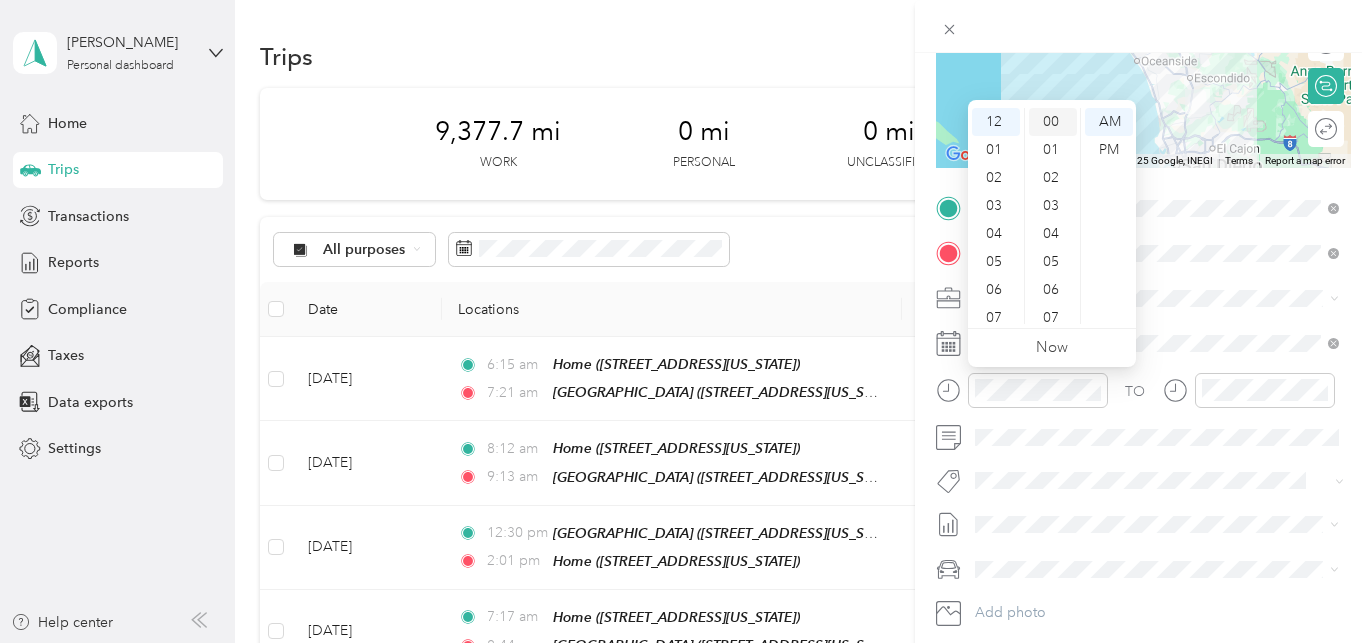click on "00" at bounding box center [1053, 122] 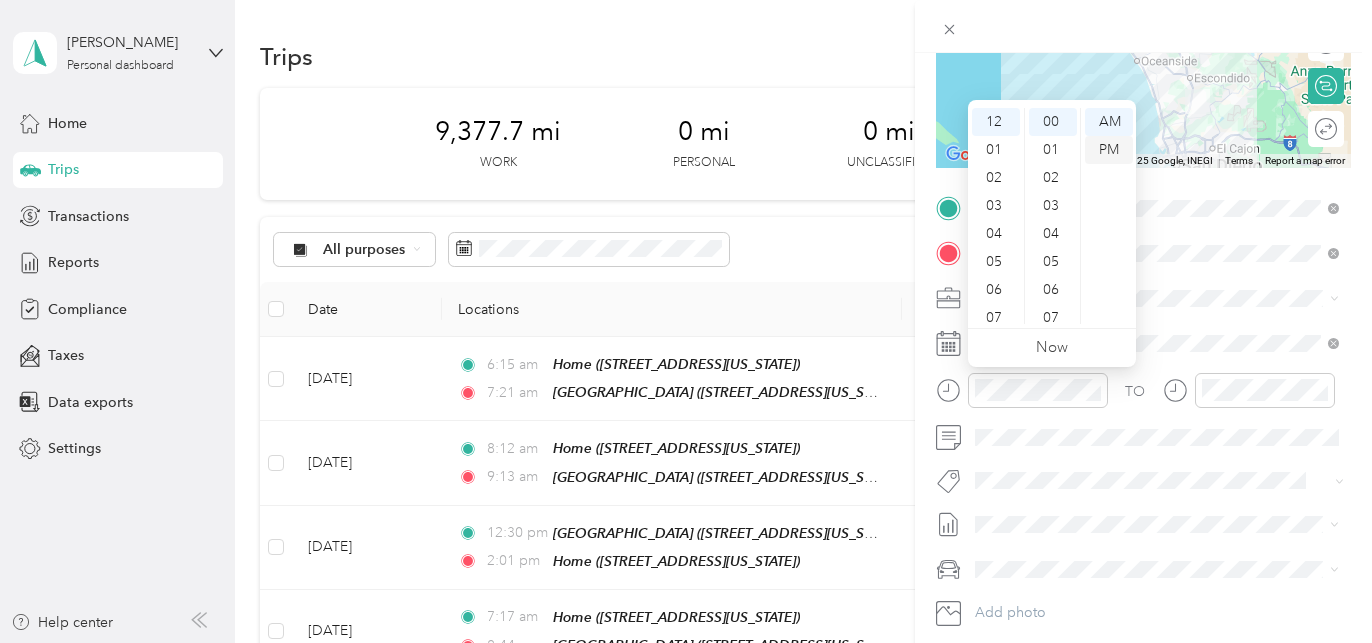 click on "PM" at bounding box center (1109, 150) 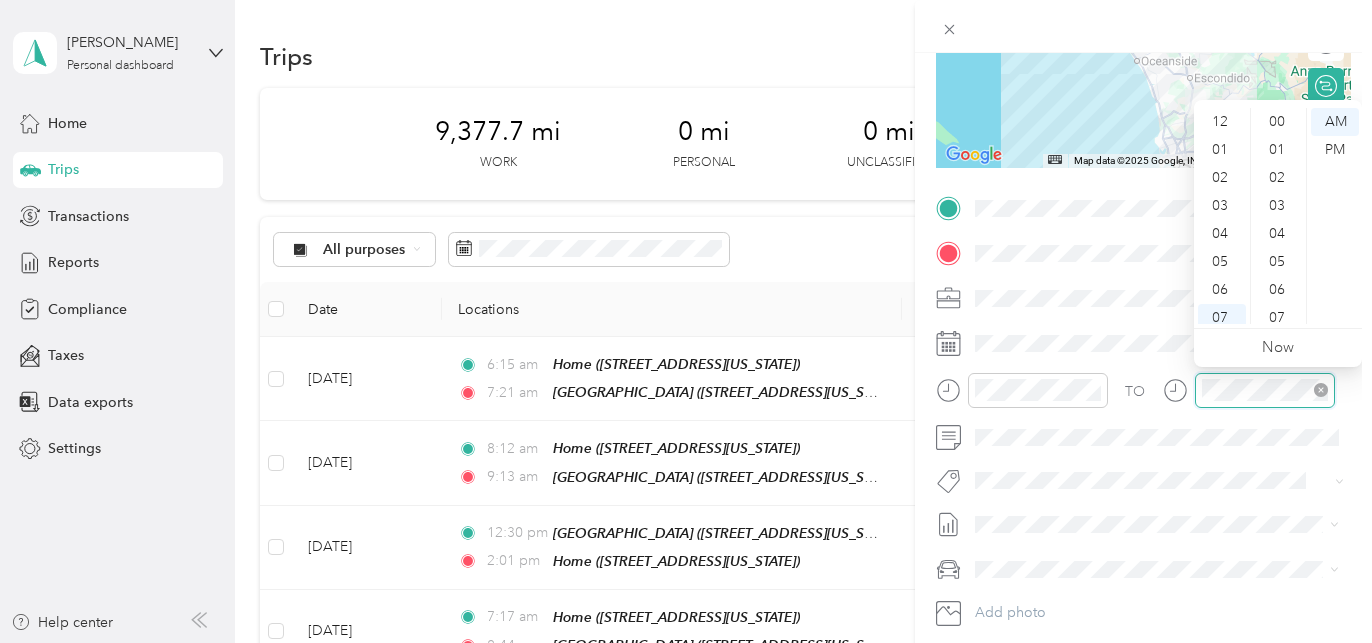 scroll, scrollTop: 418, scrollLeft: 0, axis: vertical 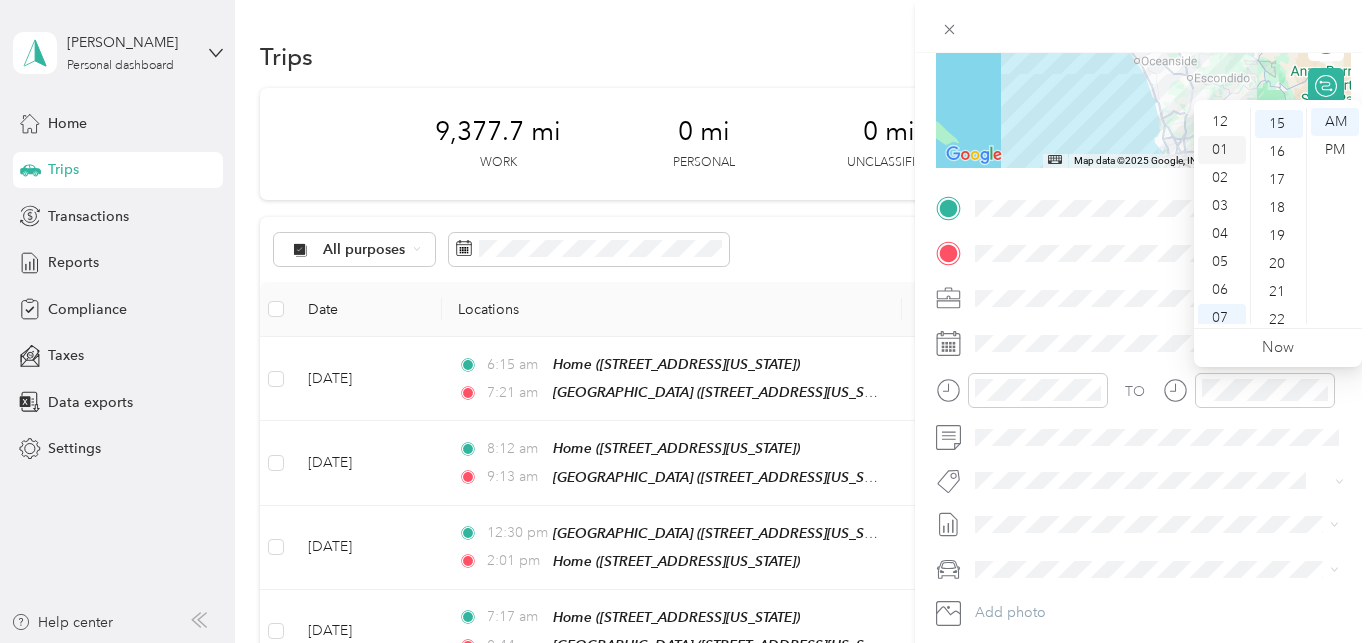 click on "01" at bounding box center [1222, 150] 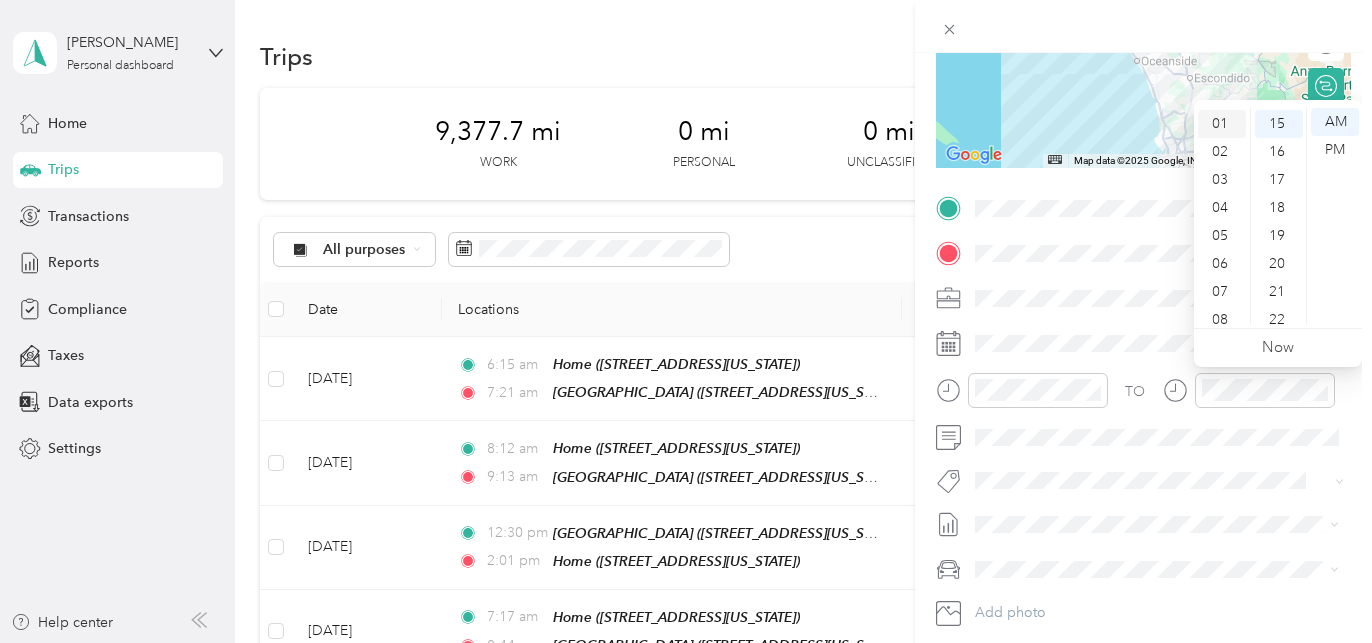 scroll, scrollTop: 26, scrollLeft: 0, axis: vertical 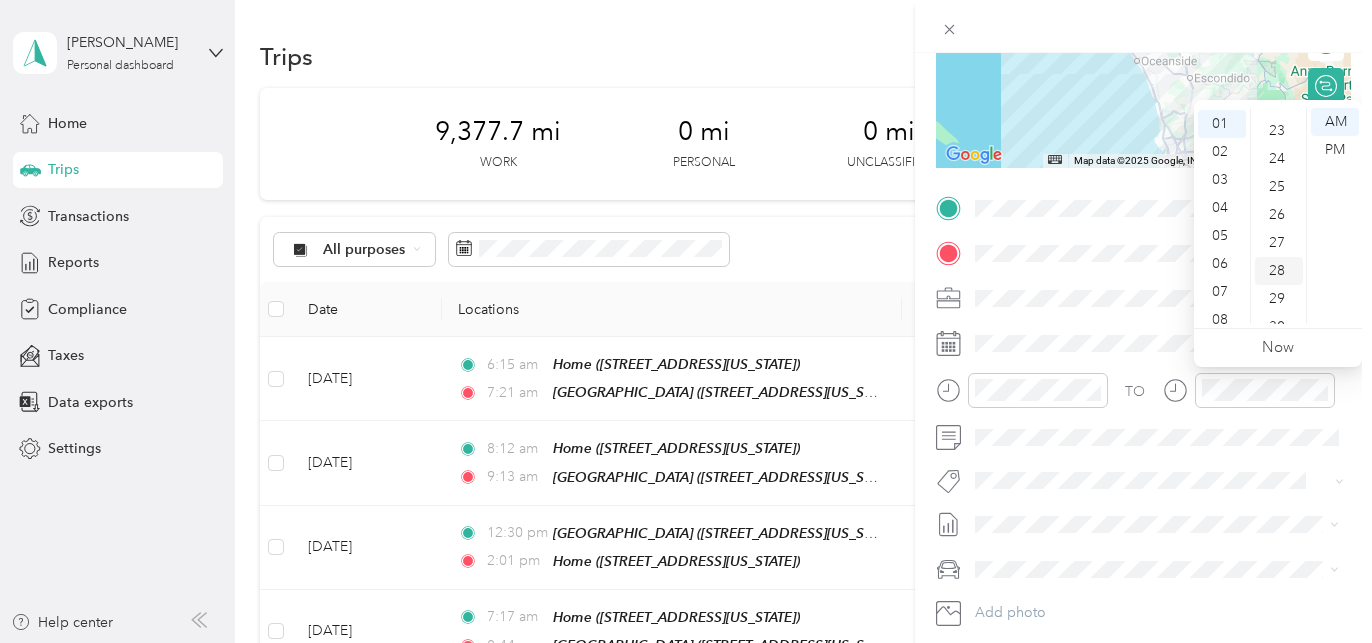 click on "28" at bounding box center (1279, 271) 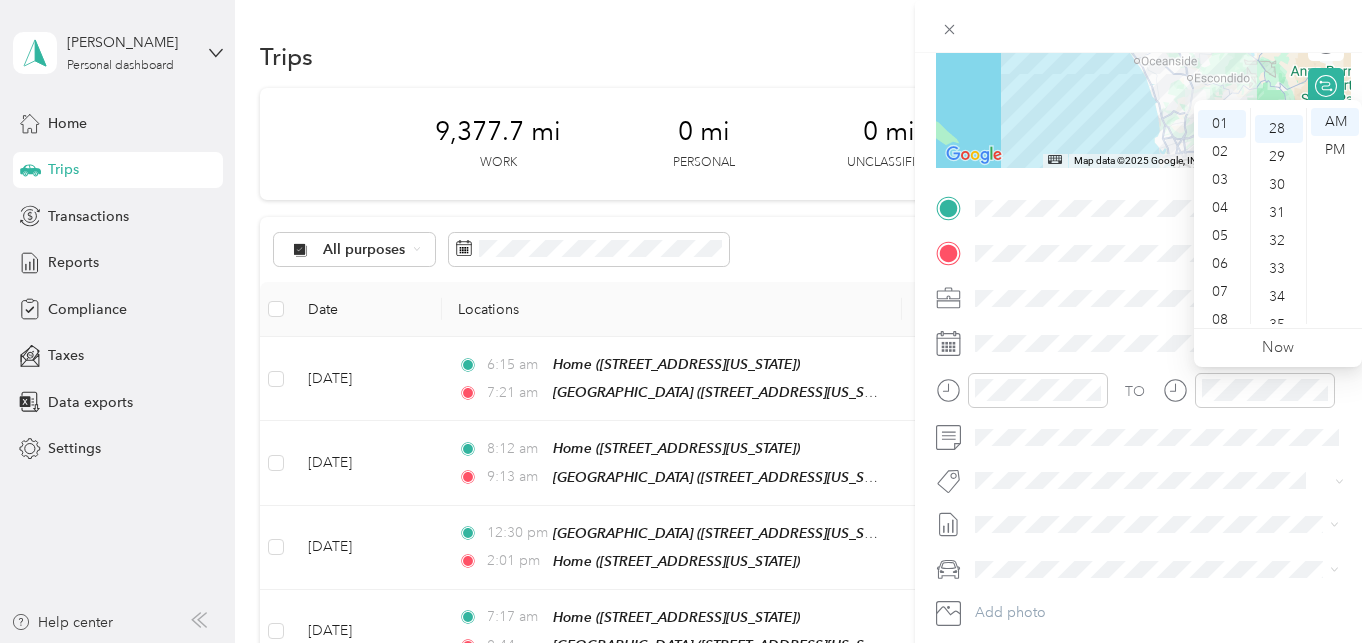 scroll, scrollTop: 782, scrollLeft: 0, axis: vertical 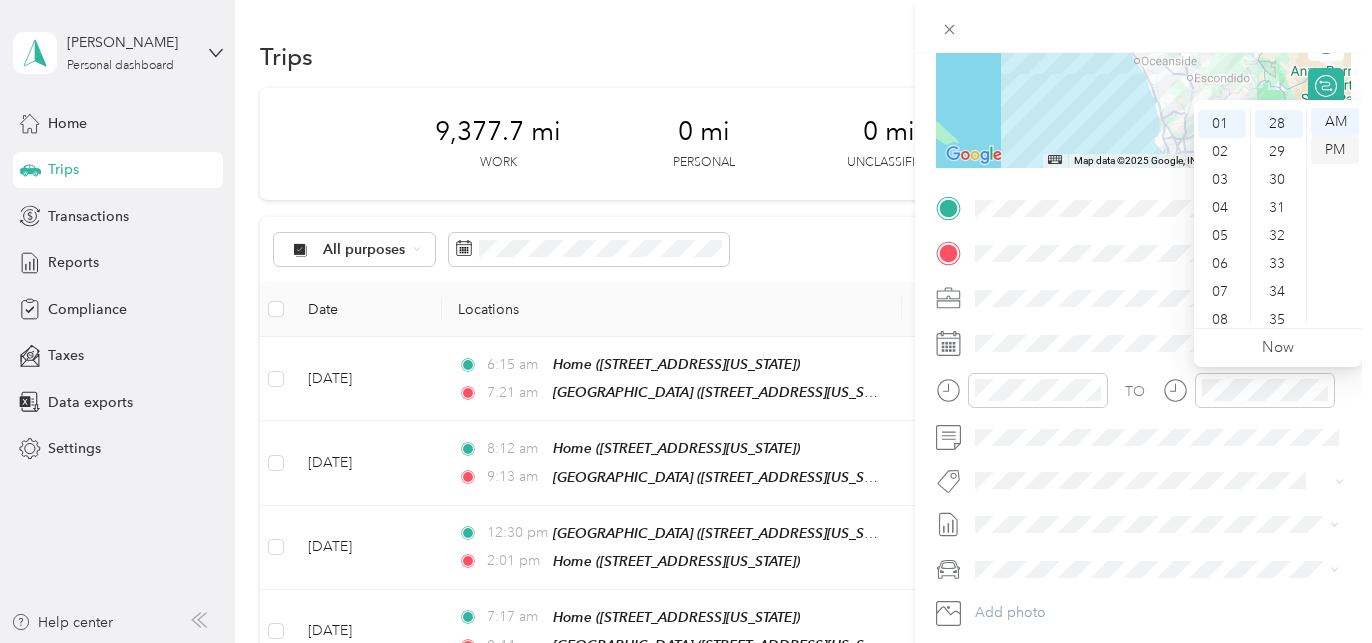 click on "PM" at bounding box center [1335, 150] 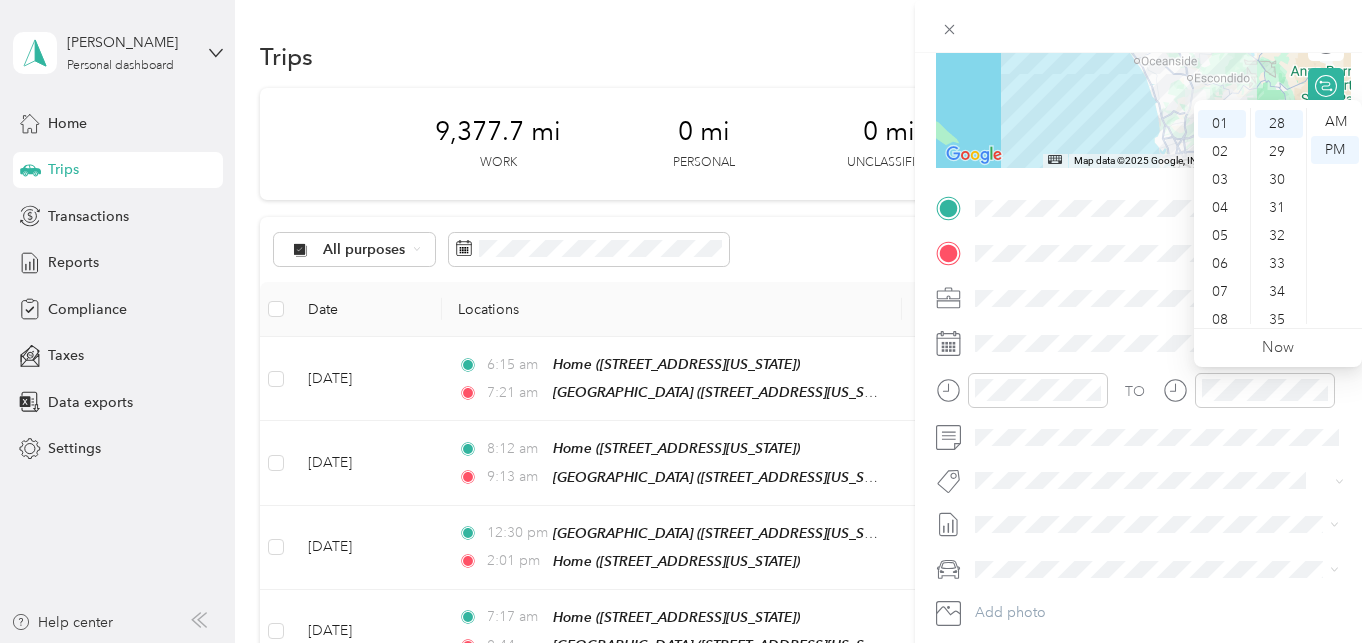 scroll, scrollTop: 381, scrollLeft: 0, axis: vertical 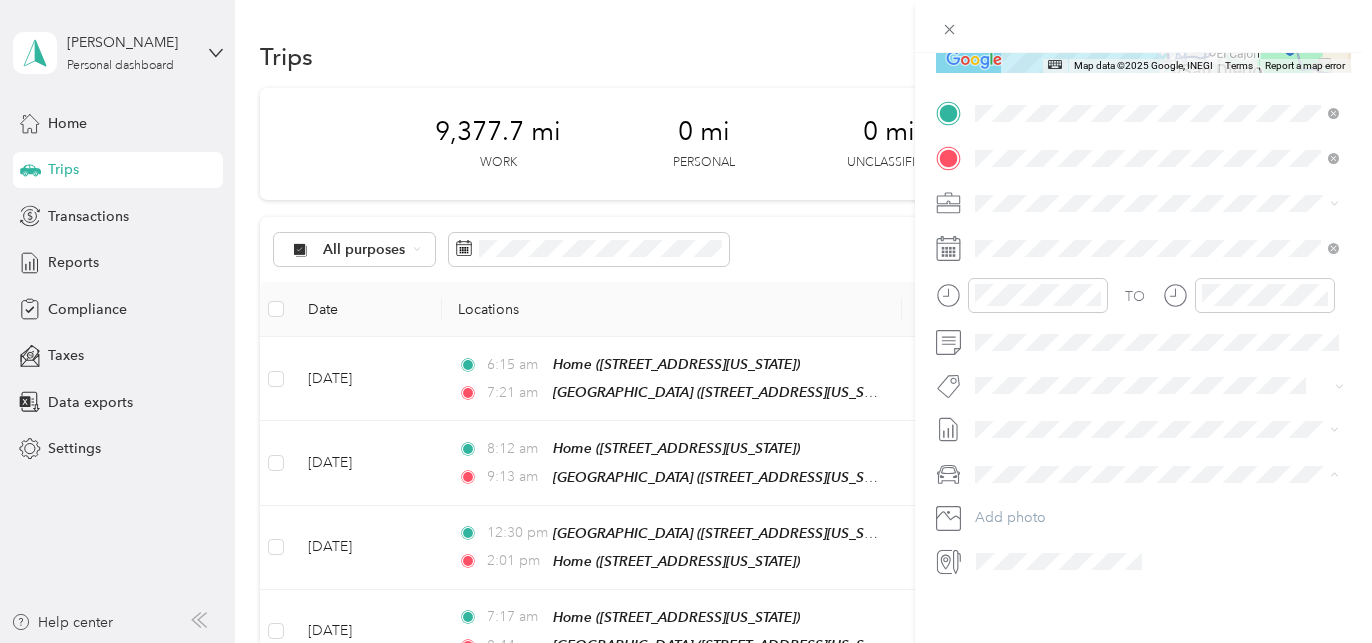 click on "Lexus GS 200t" at bounding box center (1027, 508) 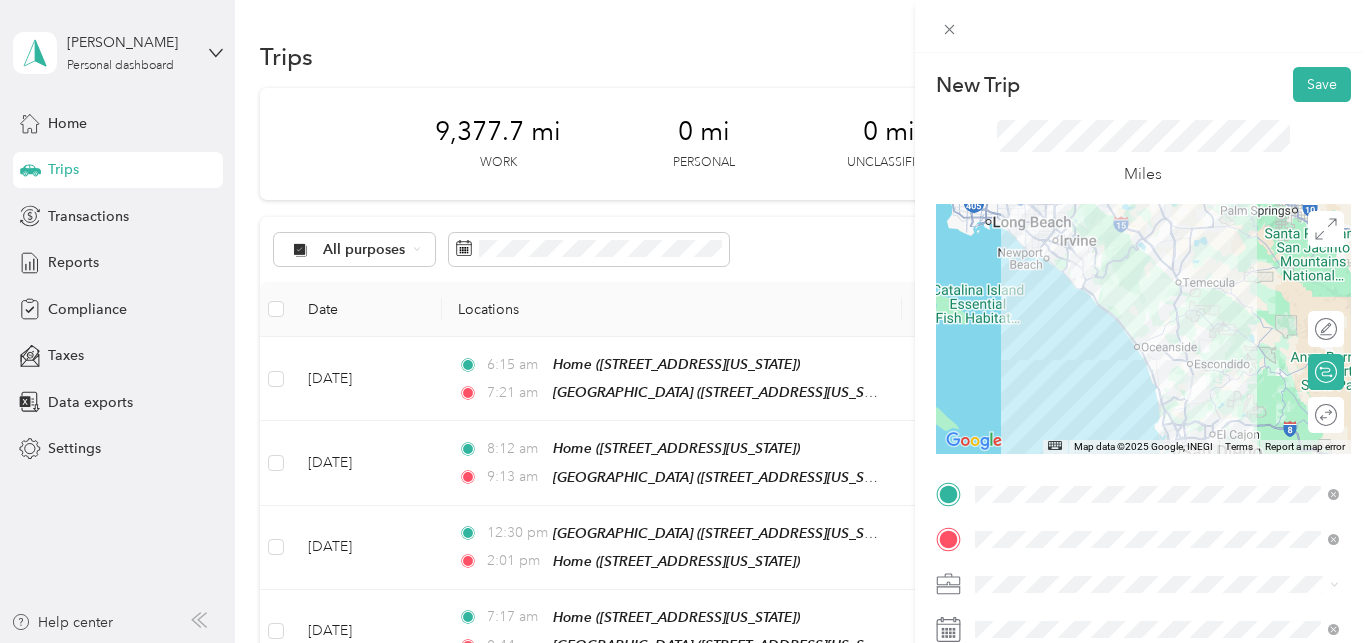 scroll, scrollTop: 0, scrollLeft: 0, axis: both 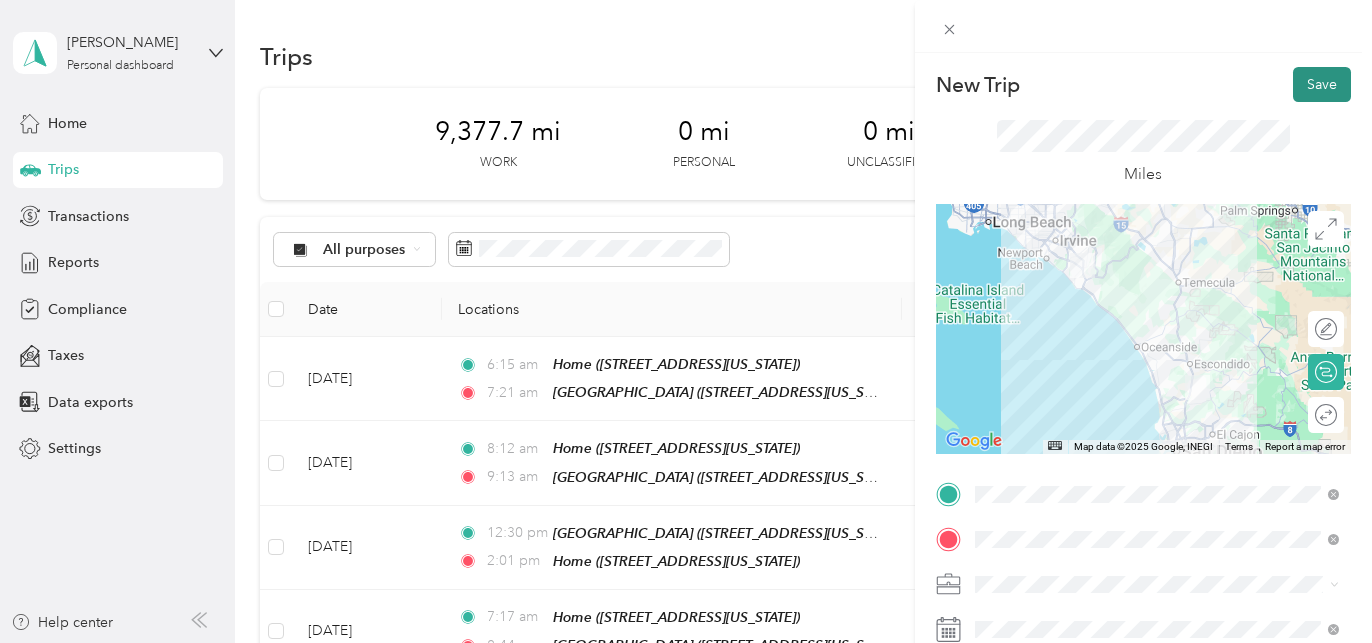 click on "Save" at bounding box center [1322, 84] 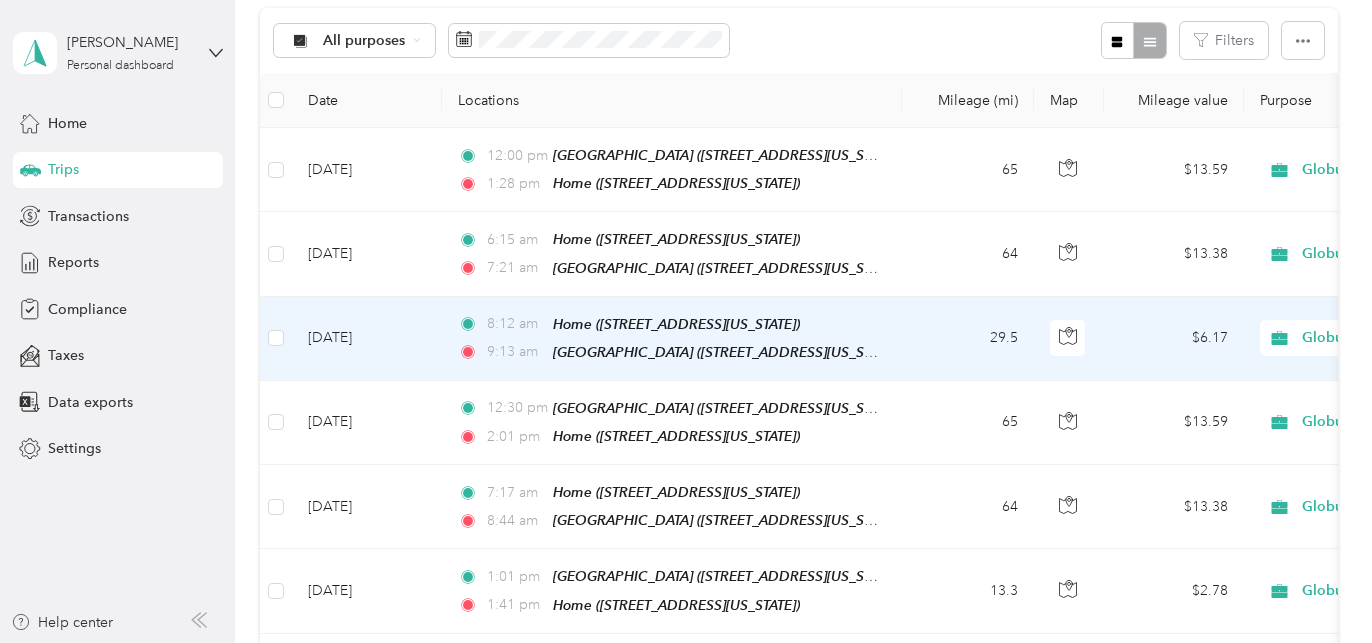 scroll, scrollTop: -25, scrollLeft: 0, axis: vertical 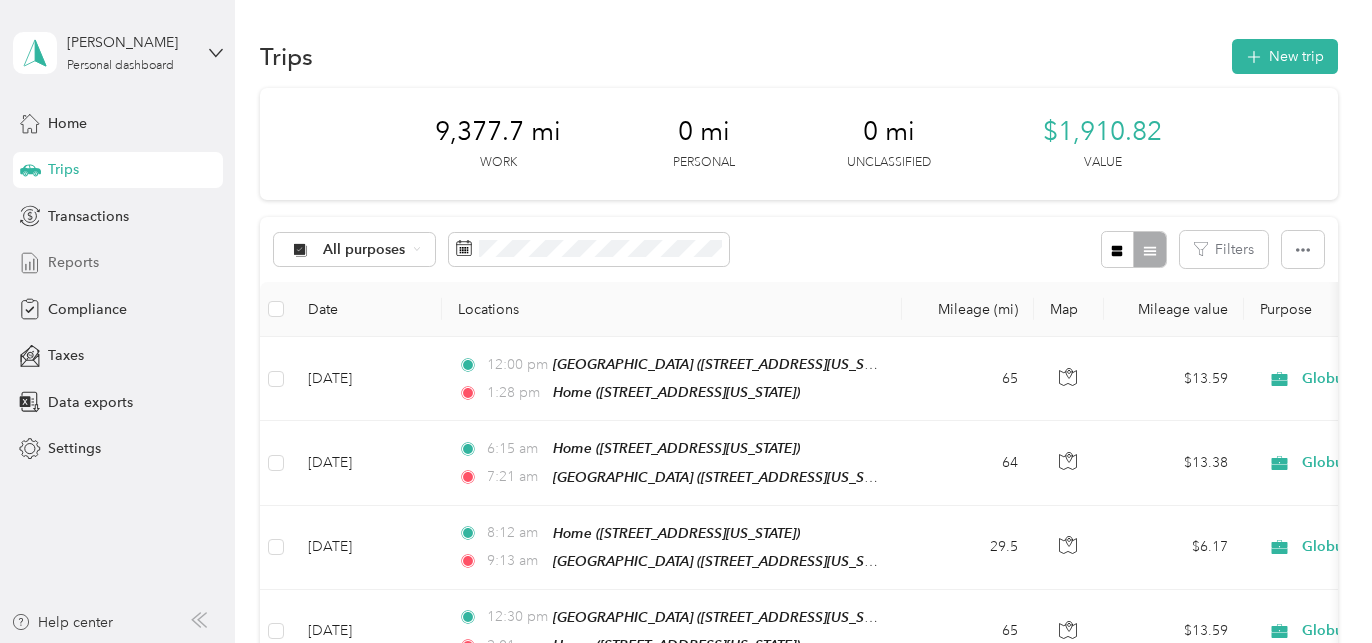 click on "Reports" at bounding box center [73, 262] 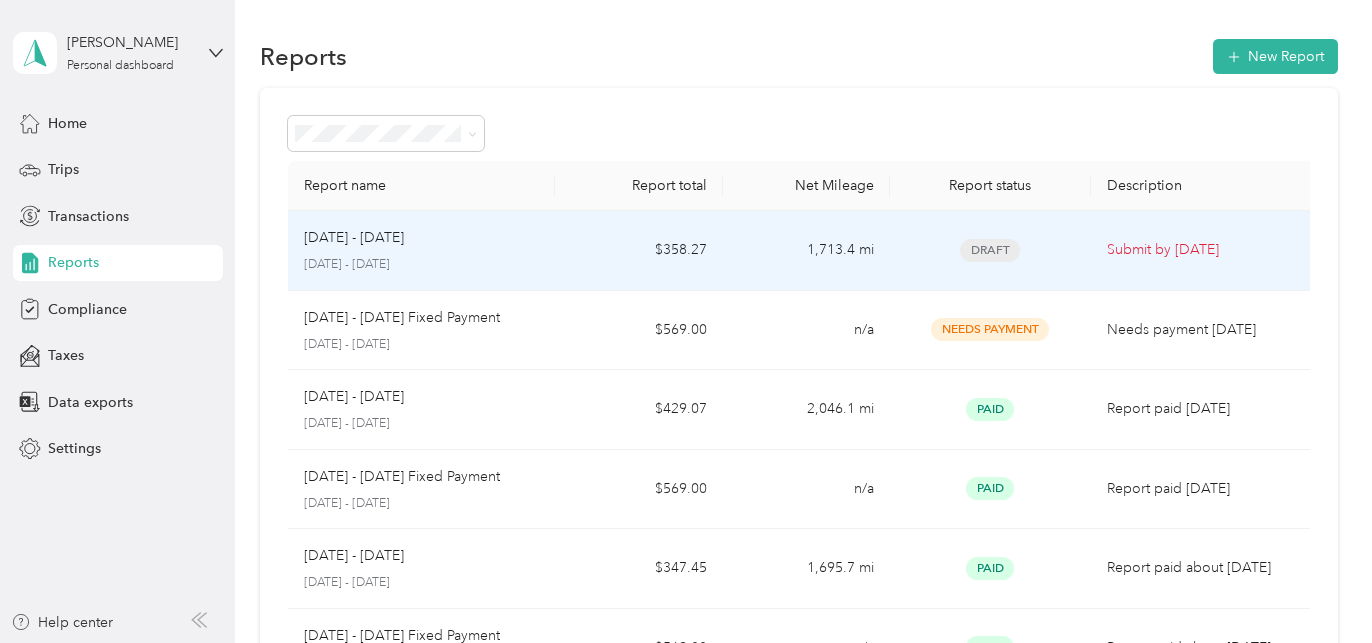 click on "[DATE] - [DATE]" at bounding box center (422, 265) 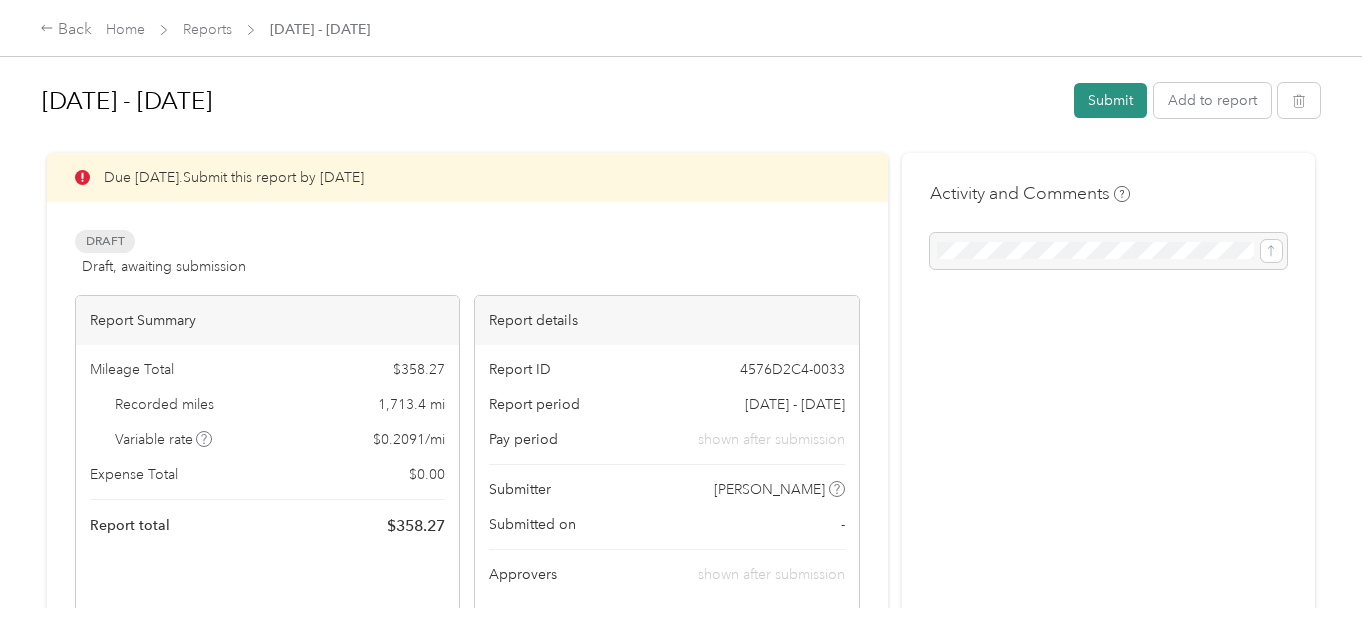 click on "Submit" at bounding box center (1110, 100) 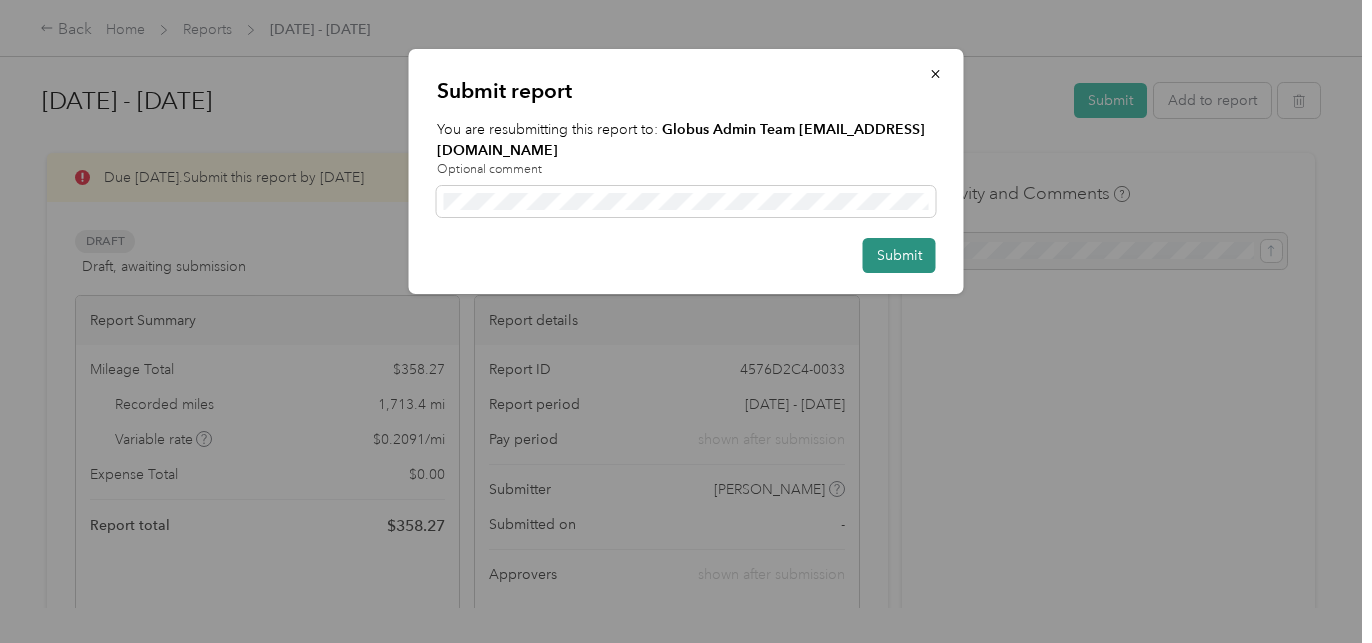 click on "Submit" at bounding box center (899, 255) 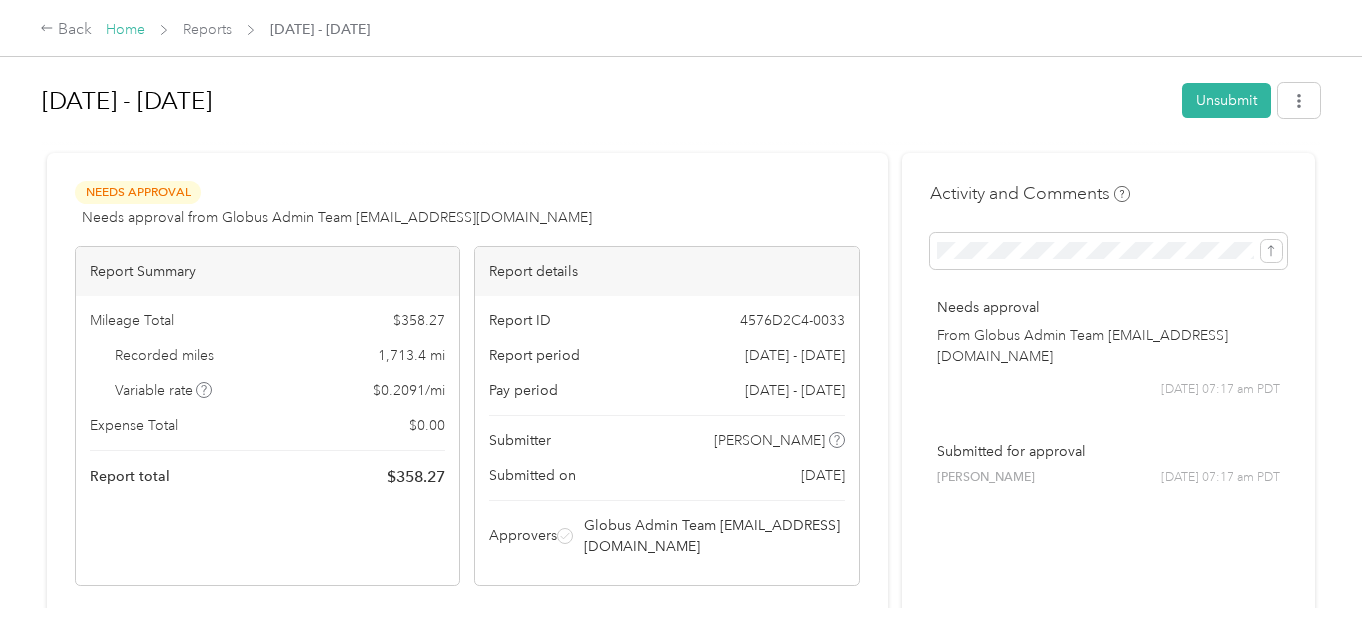click on "Home" at bounding box center [125, 29] 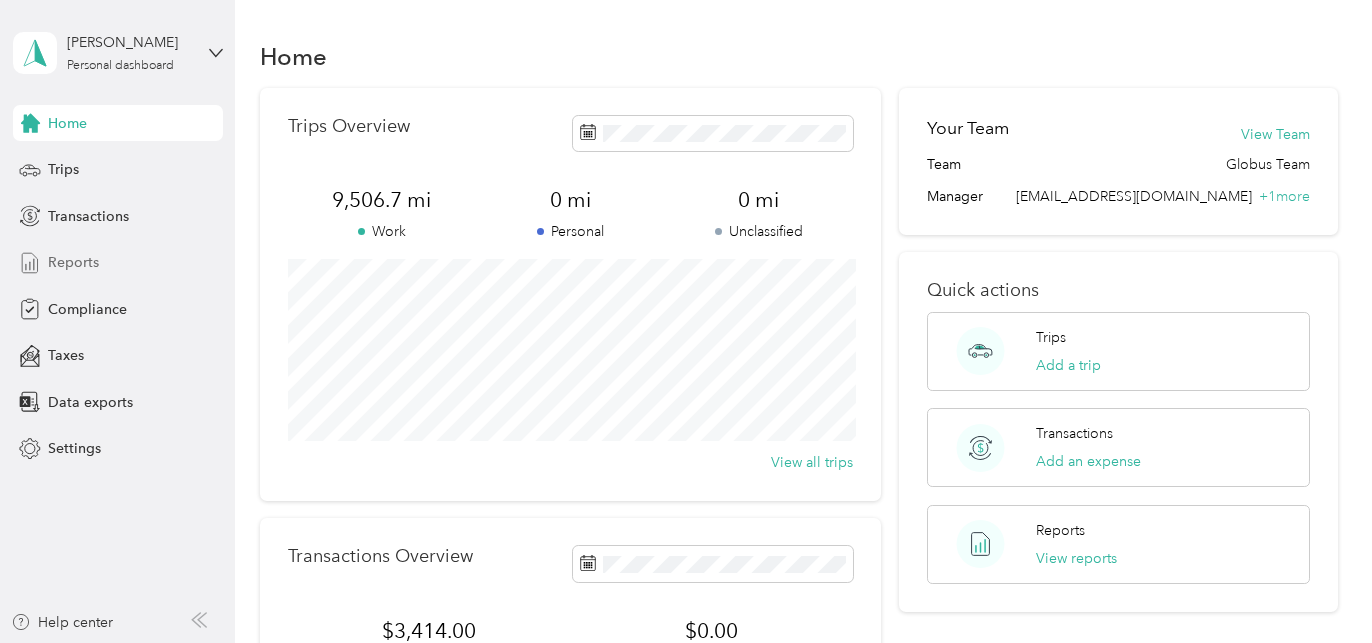 click on "Reports" at bounding box center (73, 262) 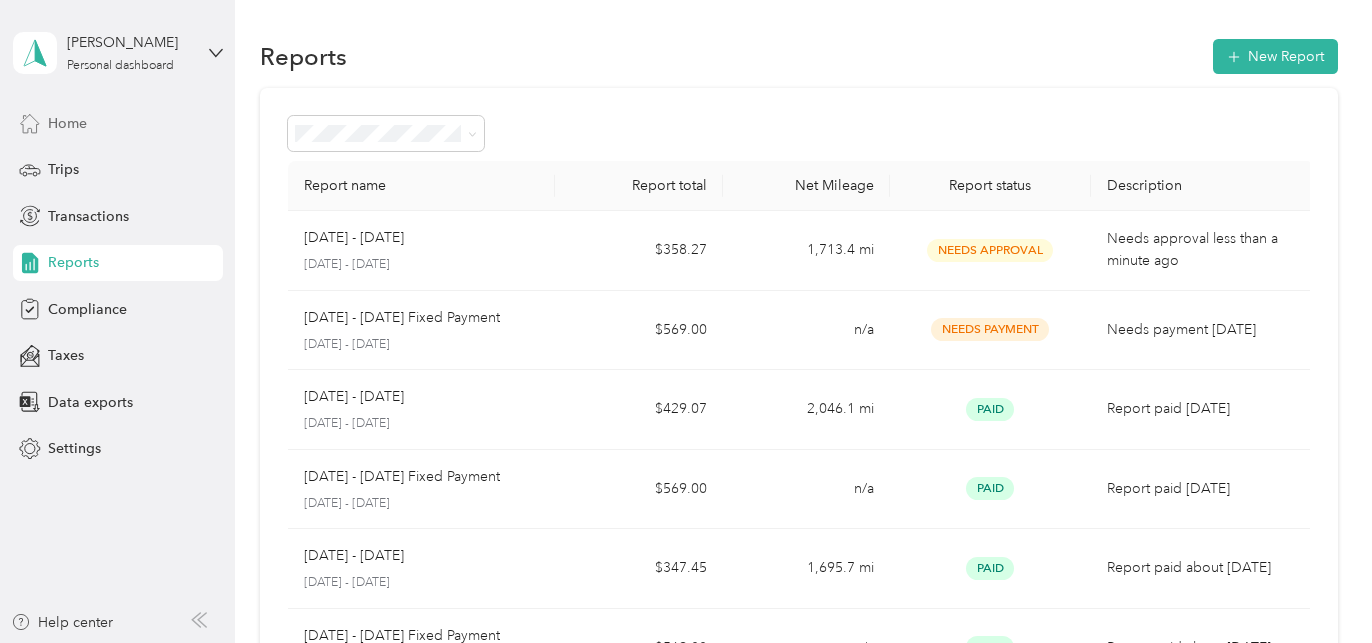 click on "Home" at bounding box center (67, 123) 